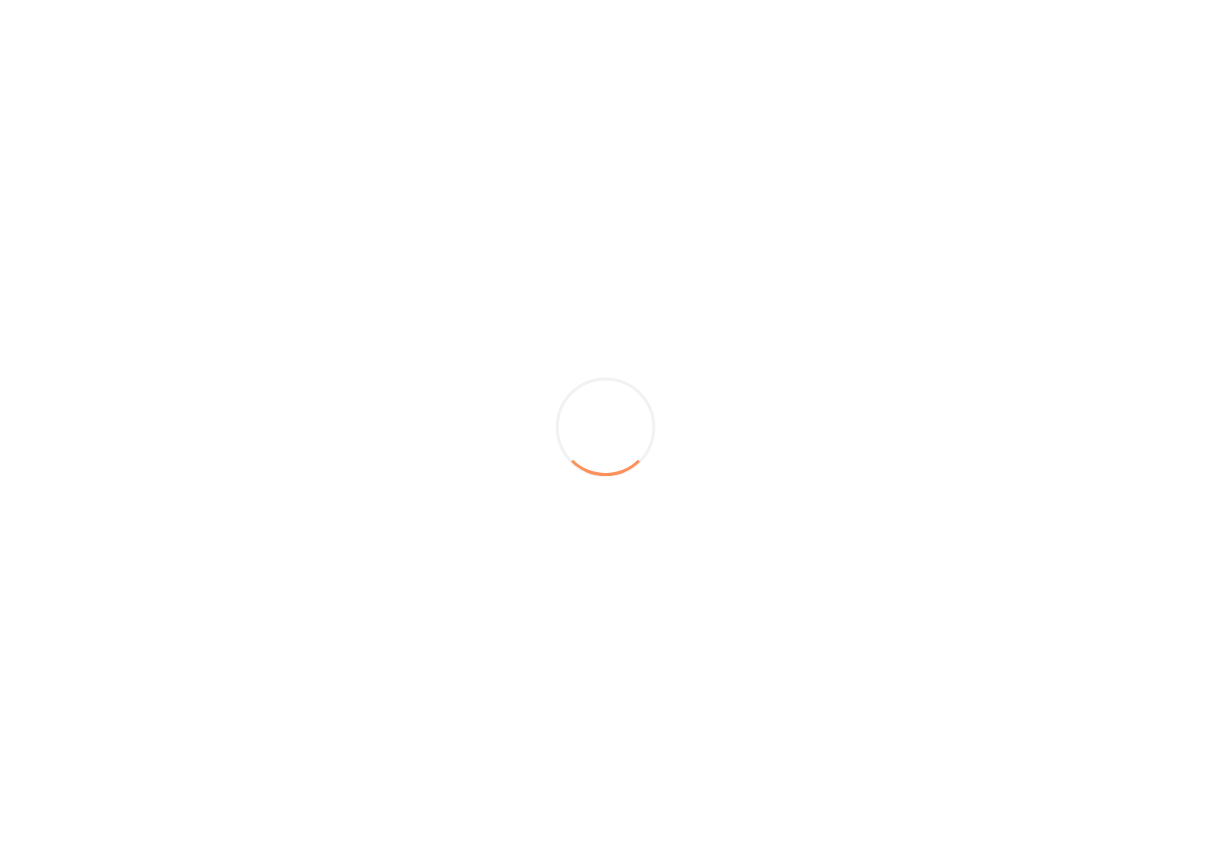 scroll, scrollTop: 0, scrollLeft: 0, axis: both 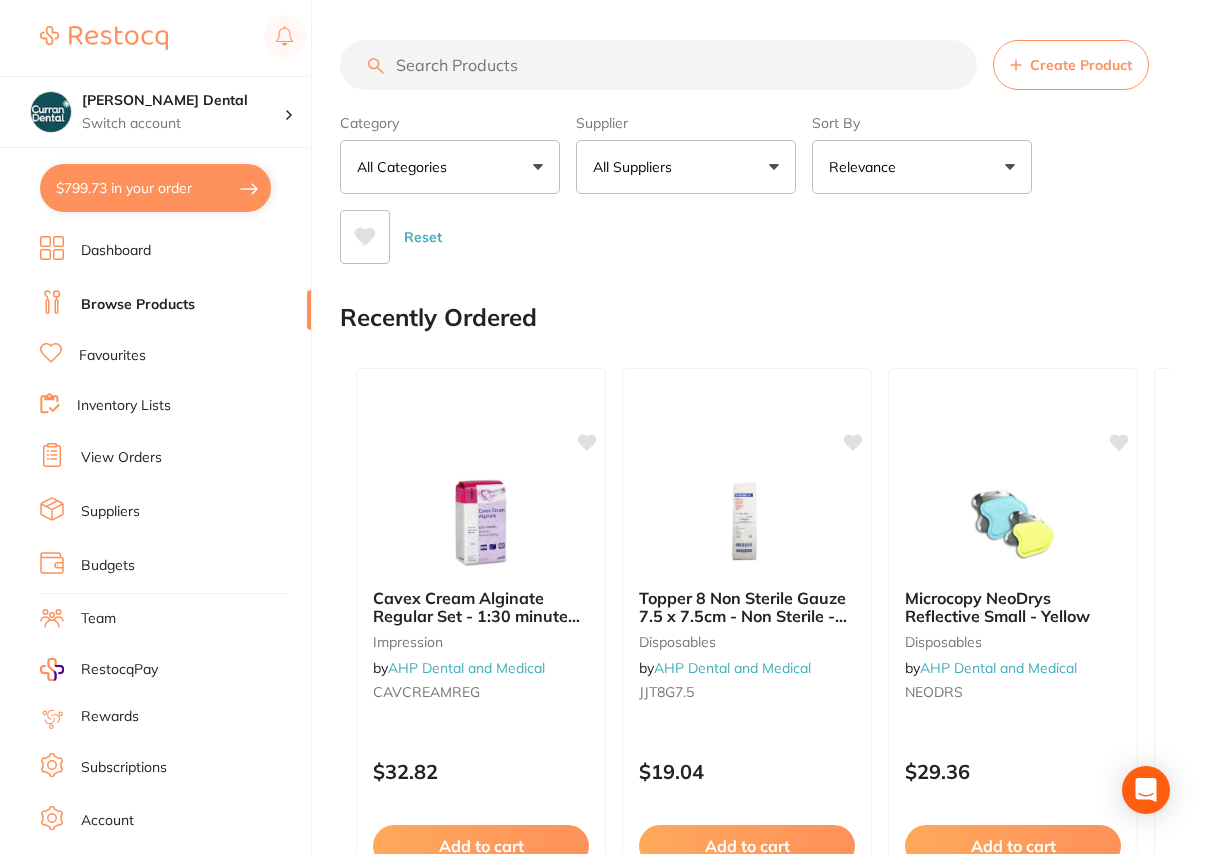 click at bounding box center (658, 65) 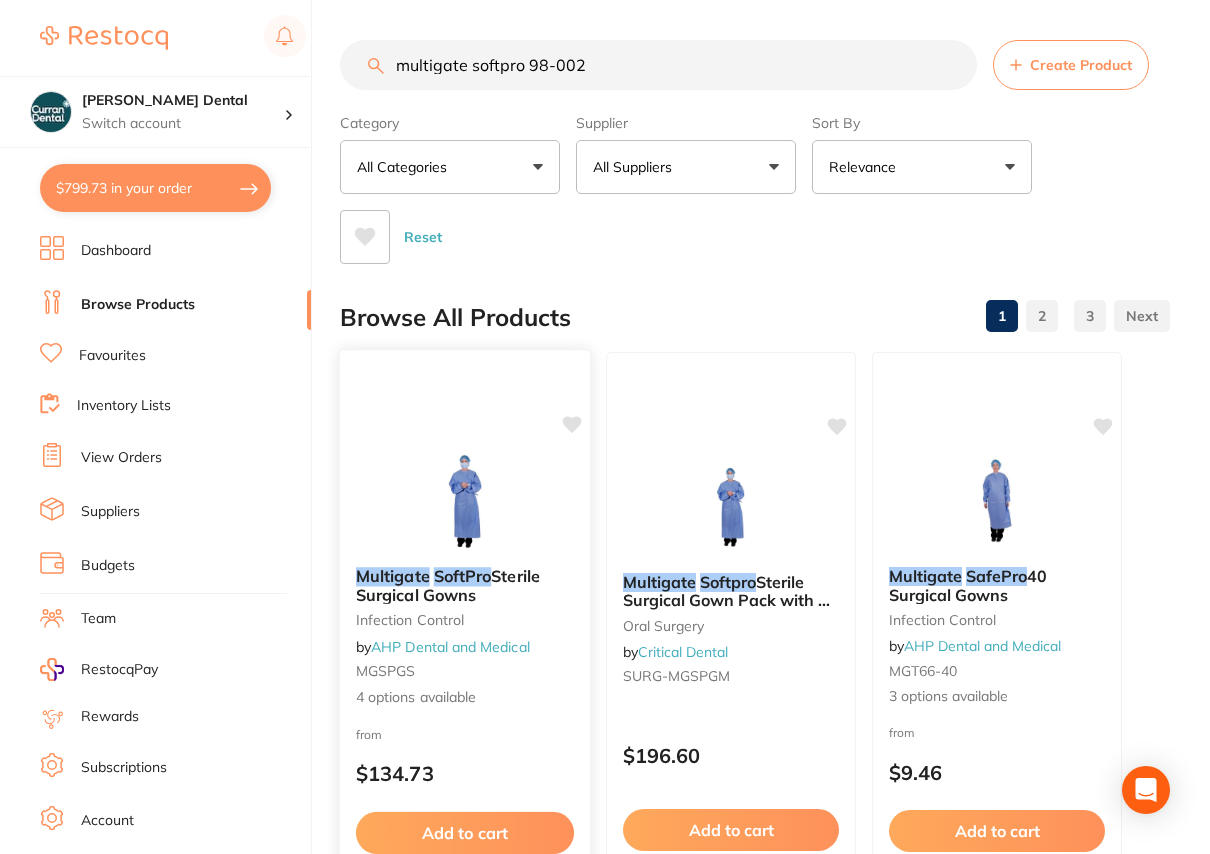 click on "SoftPro" at bounding box center (463, 576) 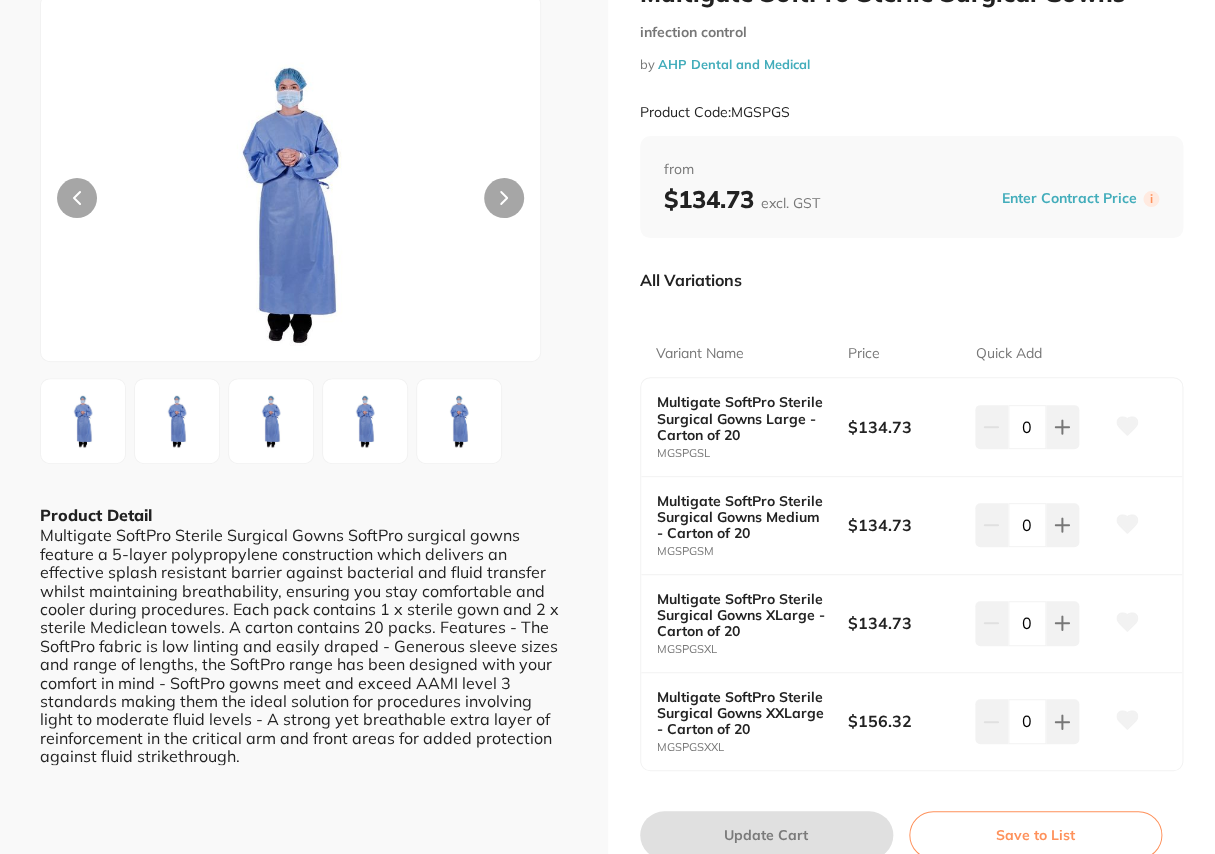 scroll, scrollTop: 0, scrollLeft: 0, axis: both 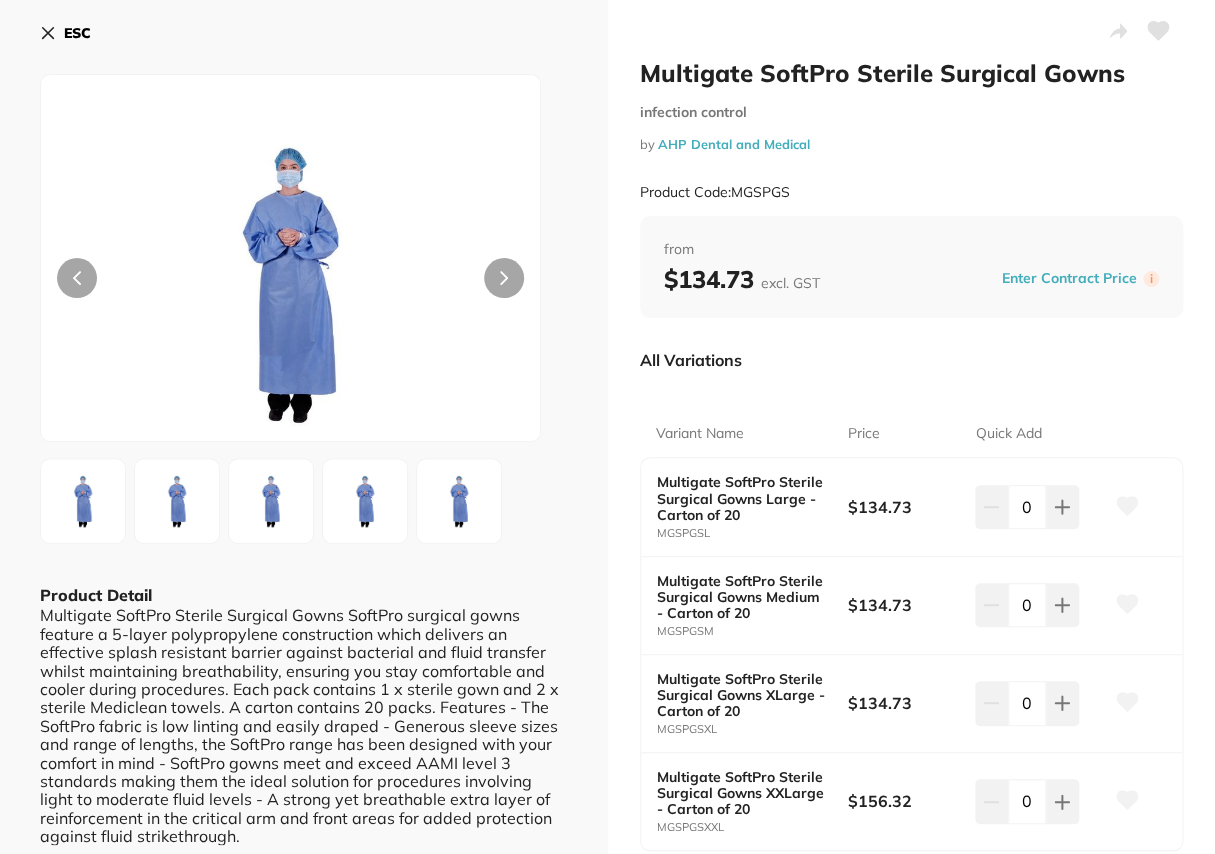 click 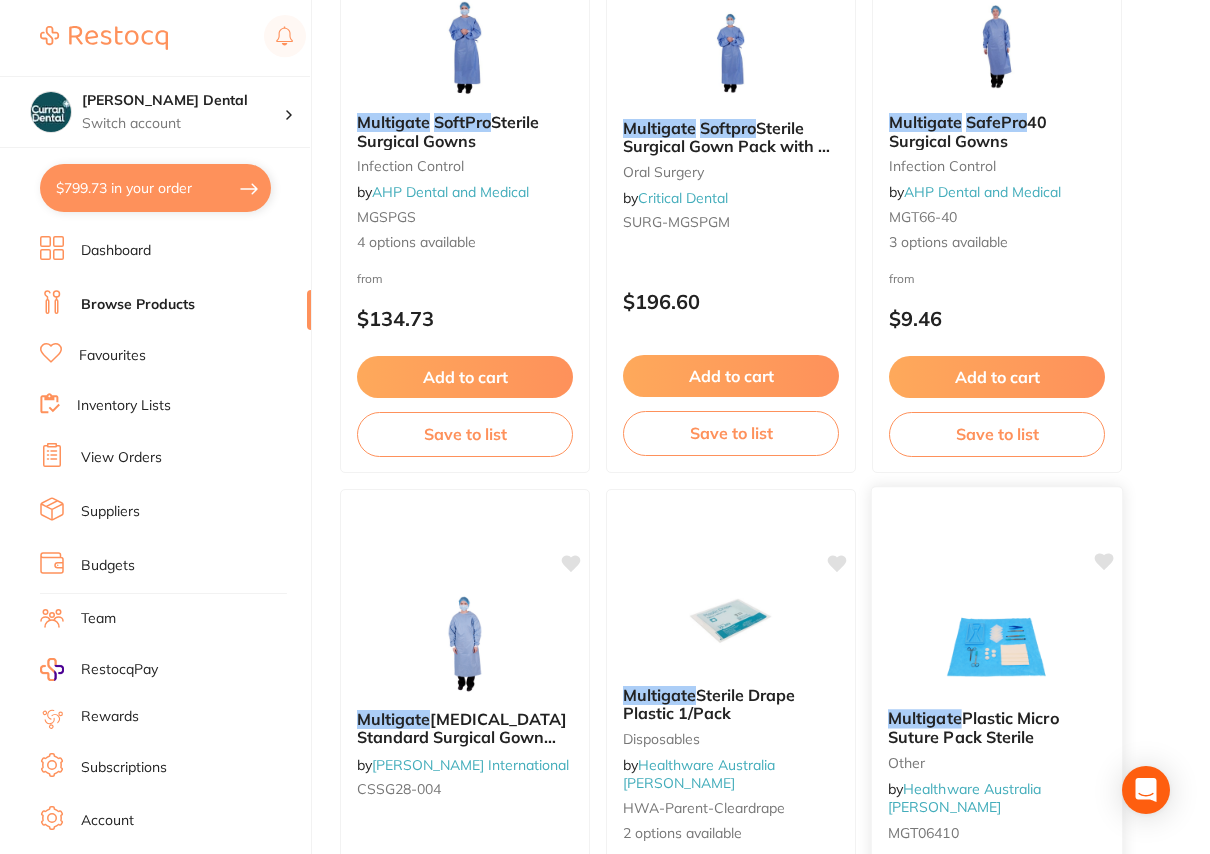 scroll, scrollTop: 272, scrollLeft: 0, axis: vertical 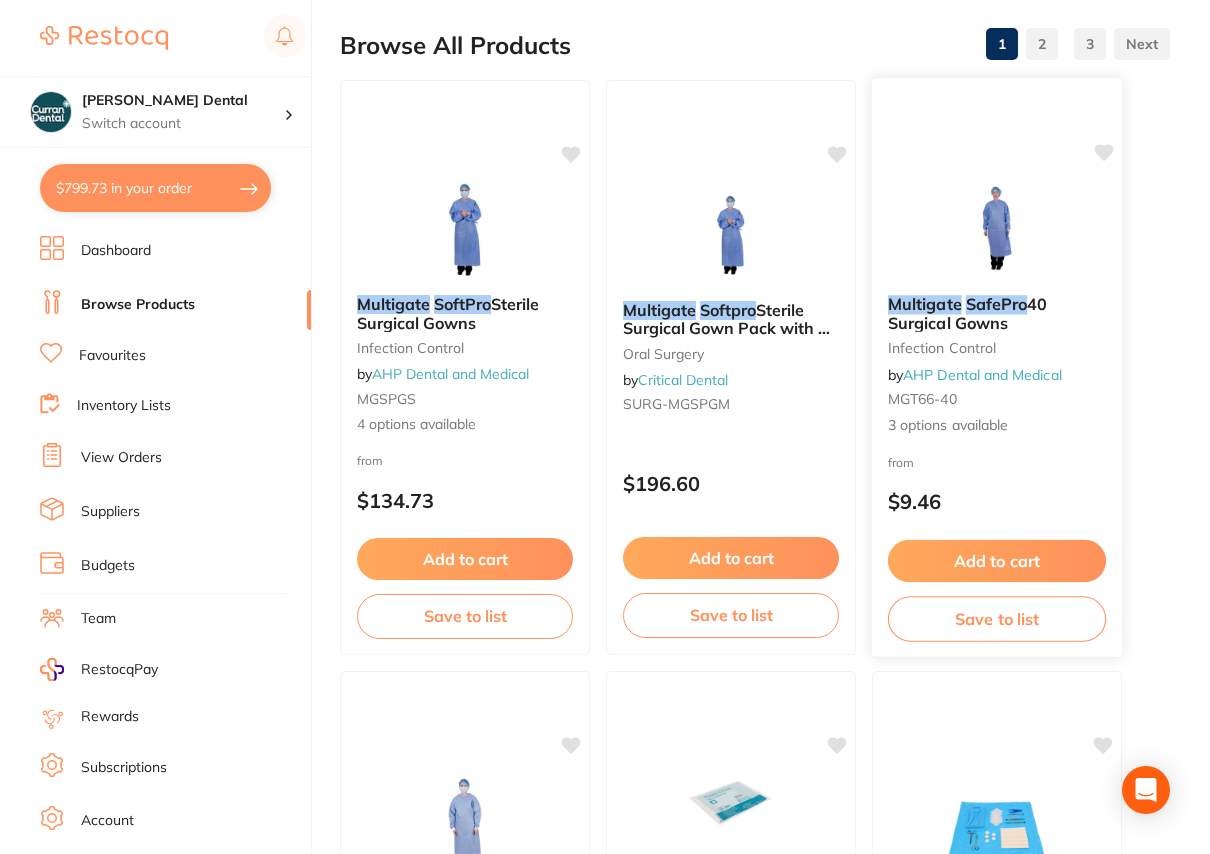 click on "40 Surgical Gowns" at bounding box center (968, 313) 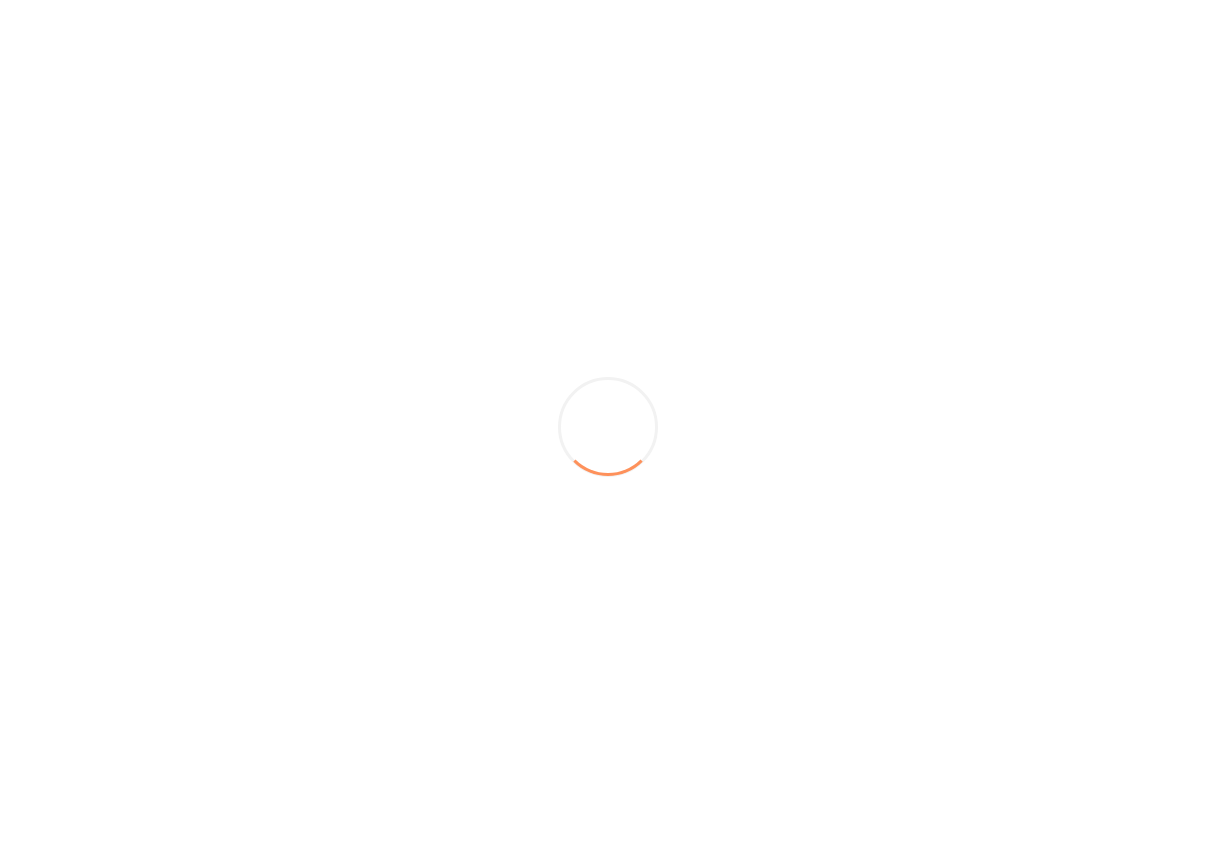 scroll, scrollTop: 0, scrollLeft: 0, axis: both 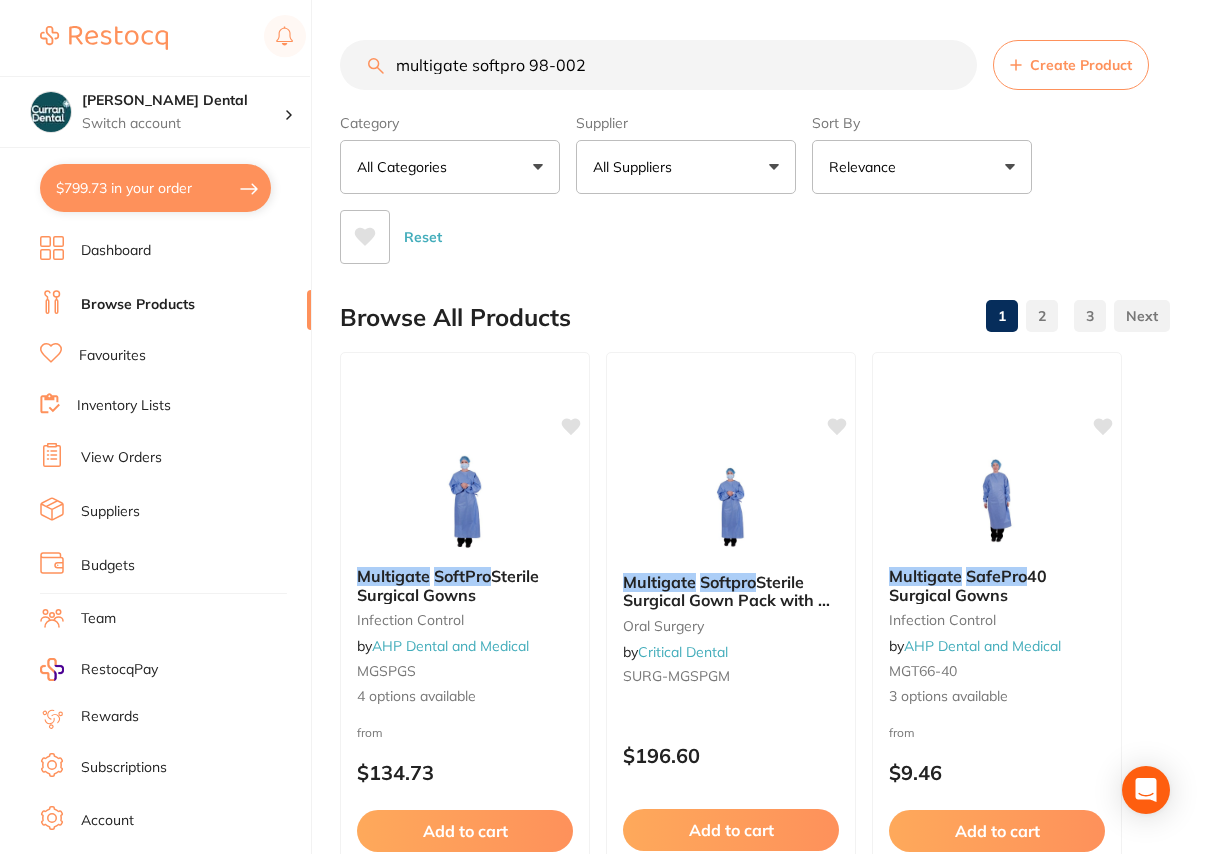 drag, startPoint x: 587, startPoint y: 59, endPoint x: 528, endPoint y: 62, distance: 59.07622 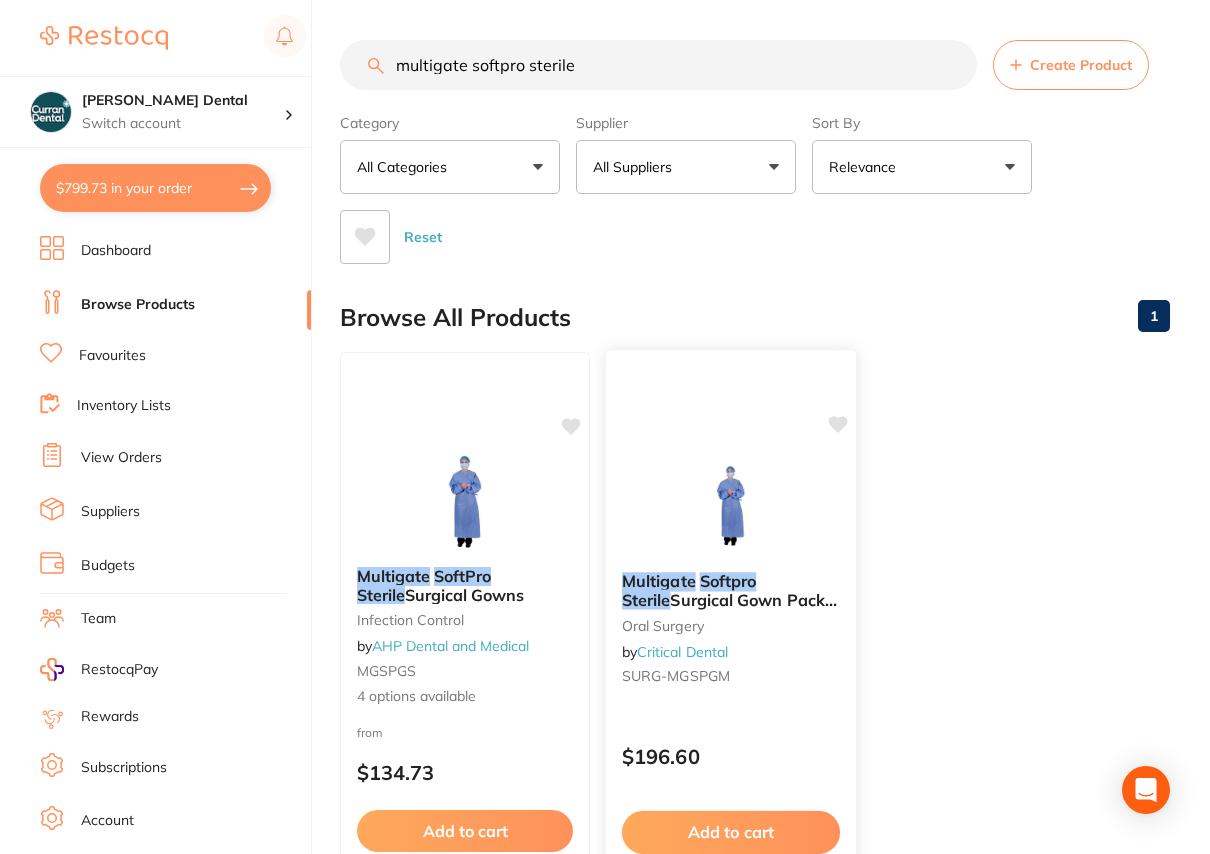 click on "Sterile" at bounding box center [646, 600] 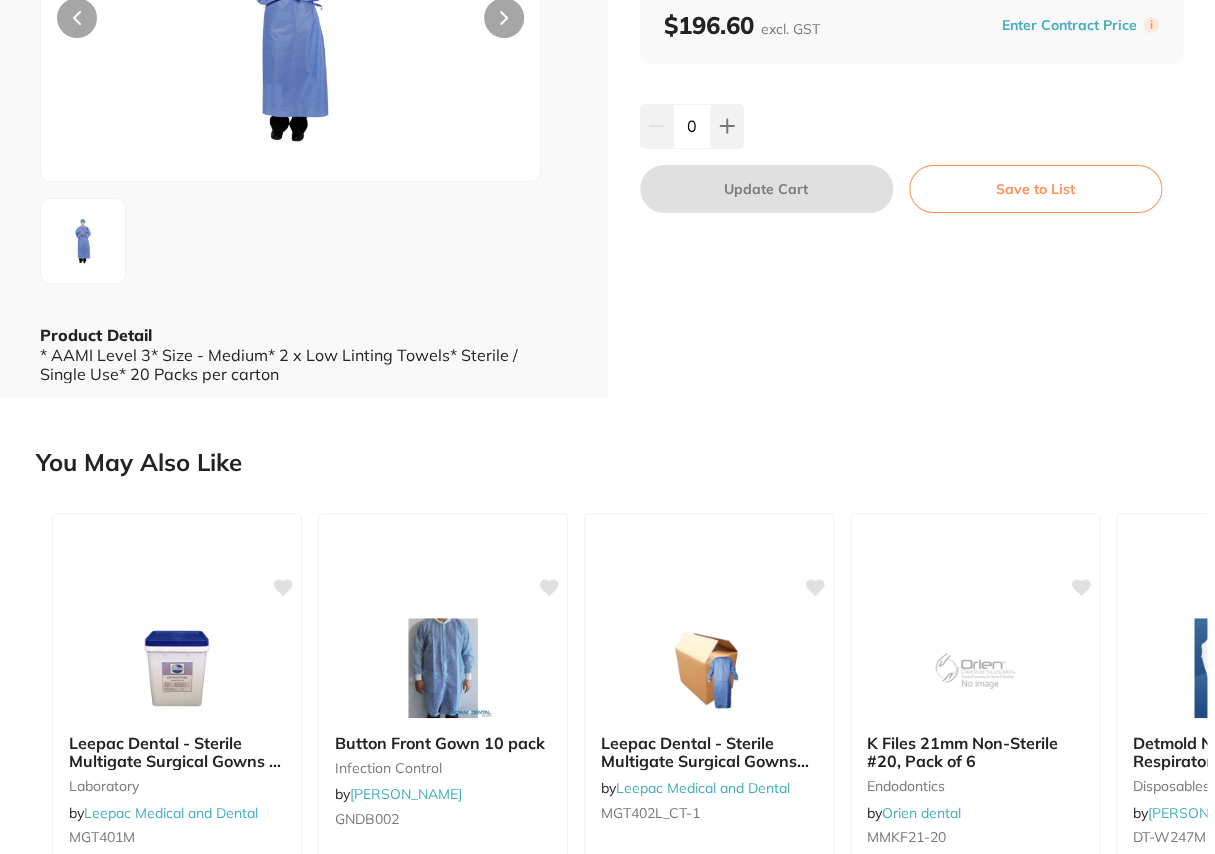 scroll, scrollTop: 0, scrollLeft: 0, axis: both 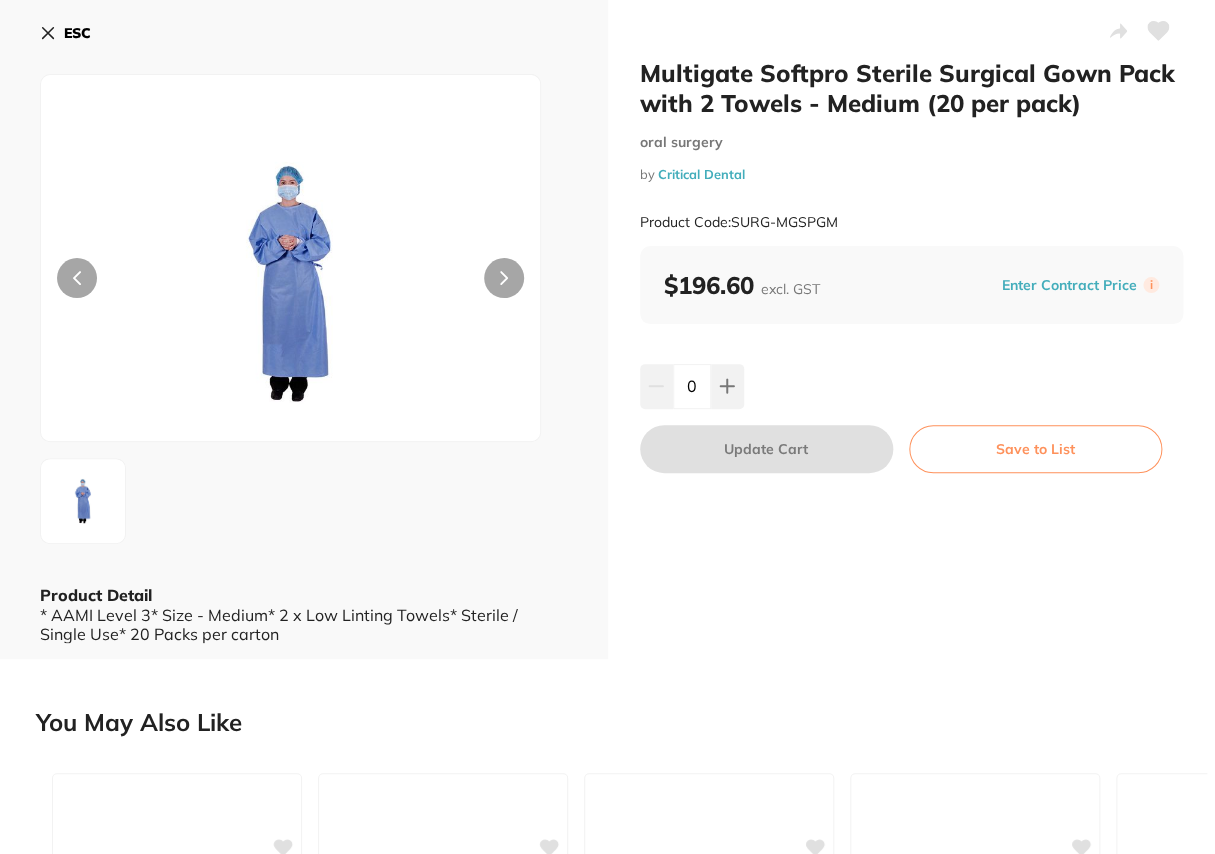 click on "ESC" at bounding box center (65, 33) 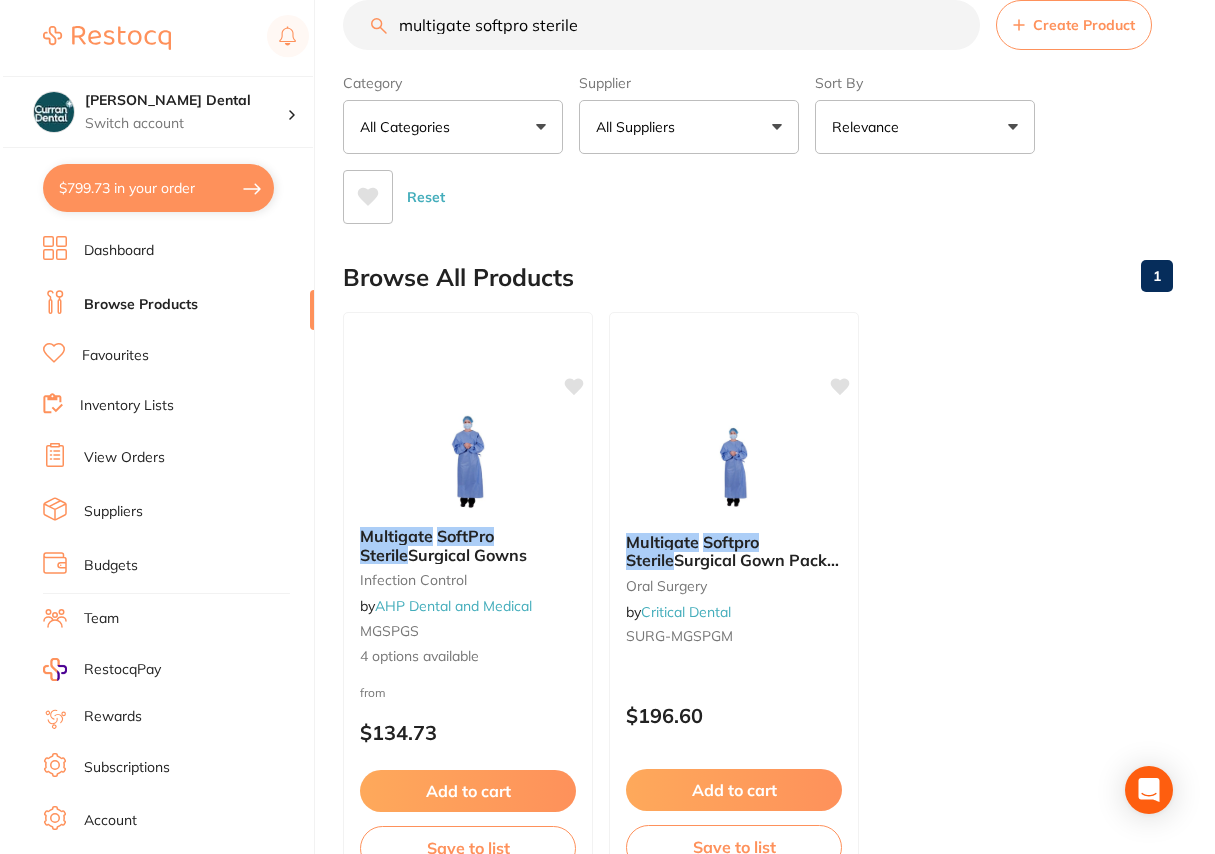 scroll, scrollTop: 0, scrollLeft: 0, axis: both 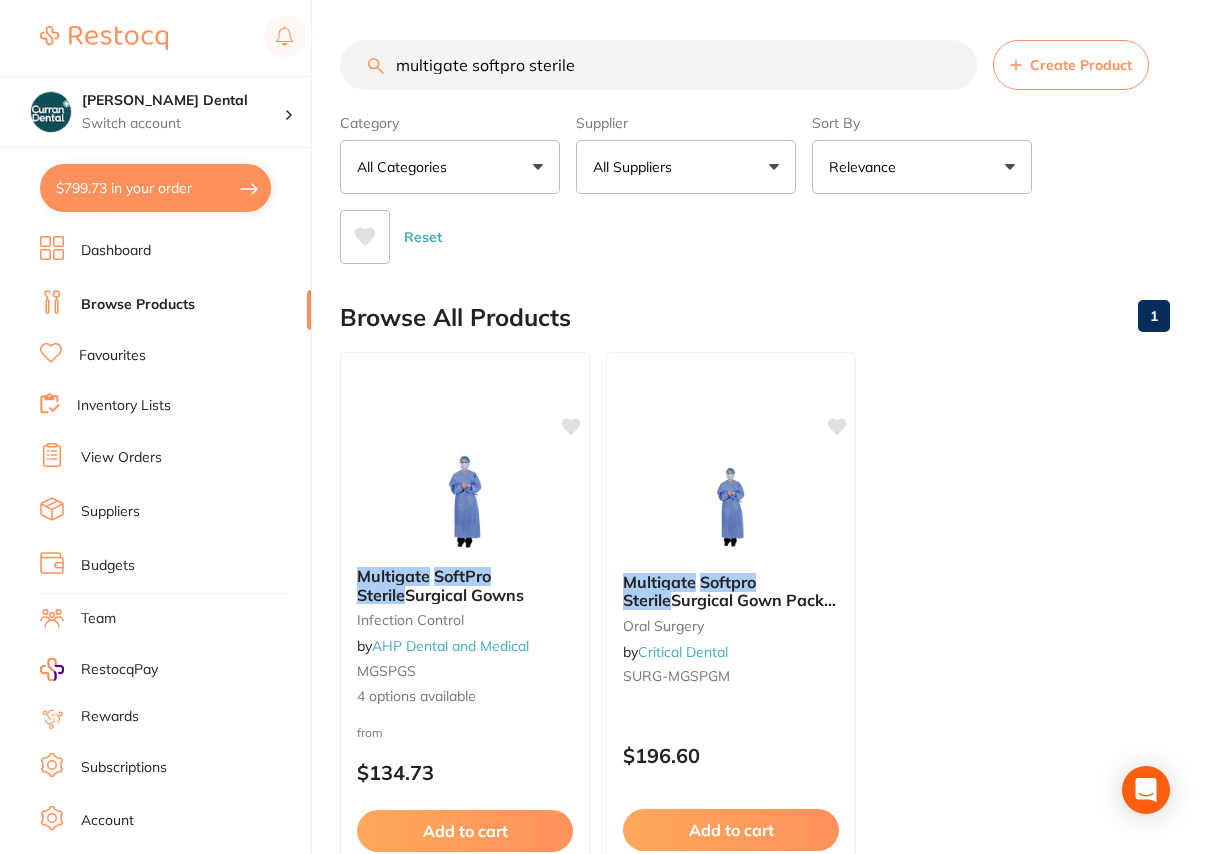 click on "multigate softpro sterile" at bounding box center [658, 65] 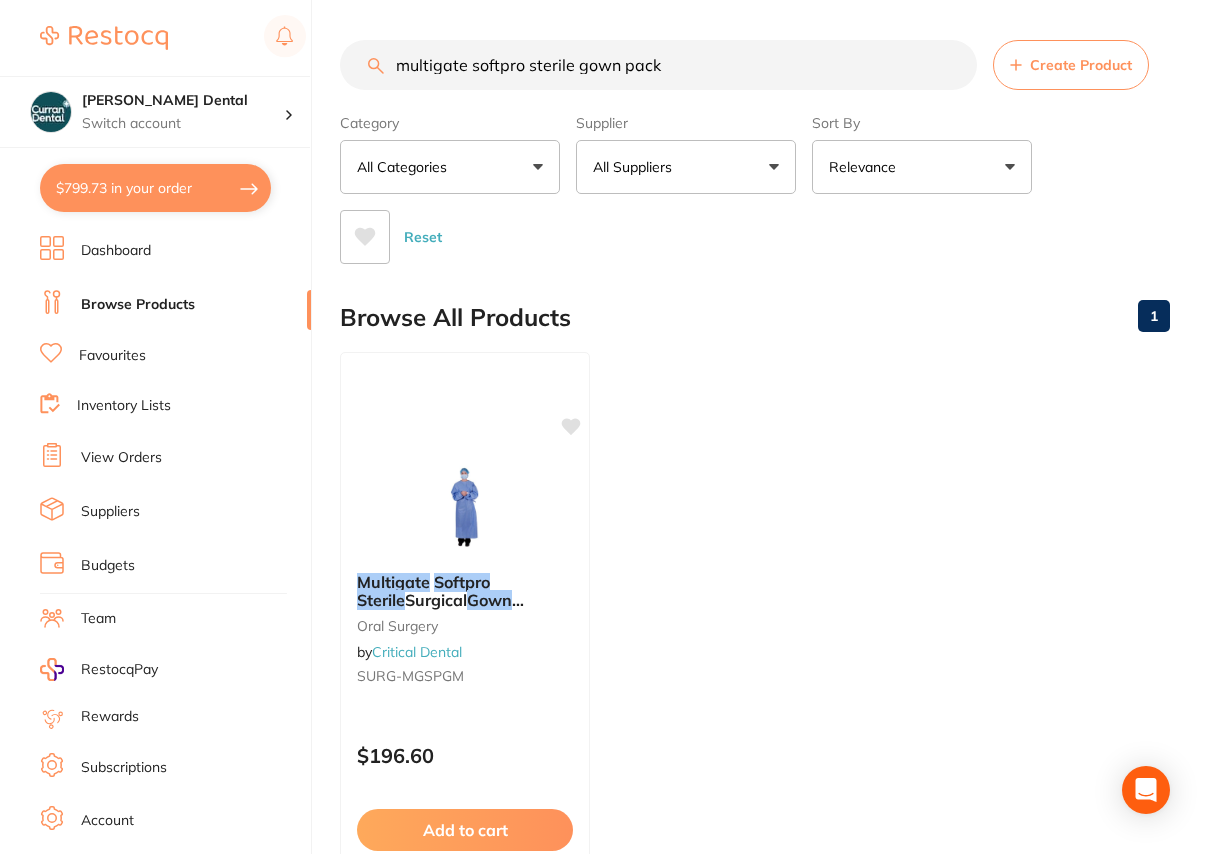 click on "multigate softpro sterile gown pack" at bounding box center [658, 65] 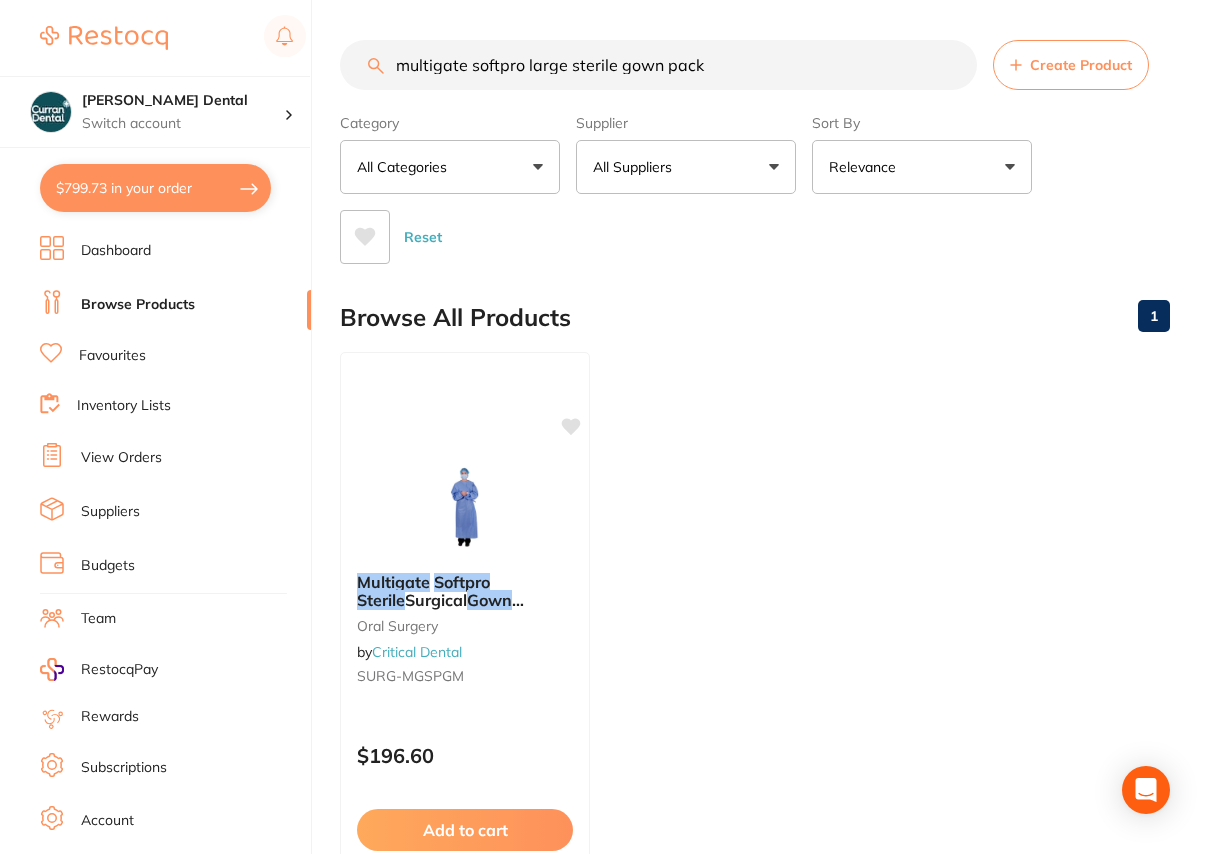 type on "multigate softpro large sterile gown pack" 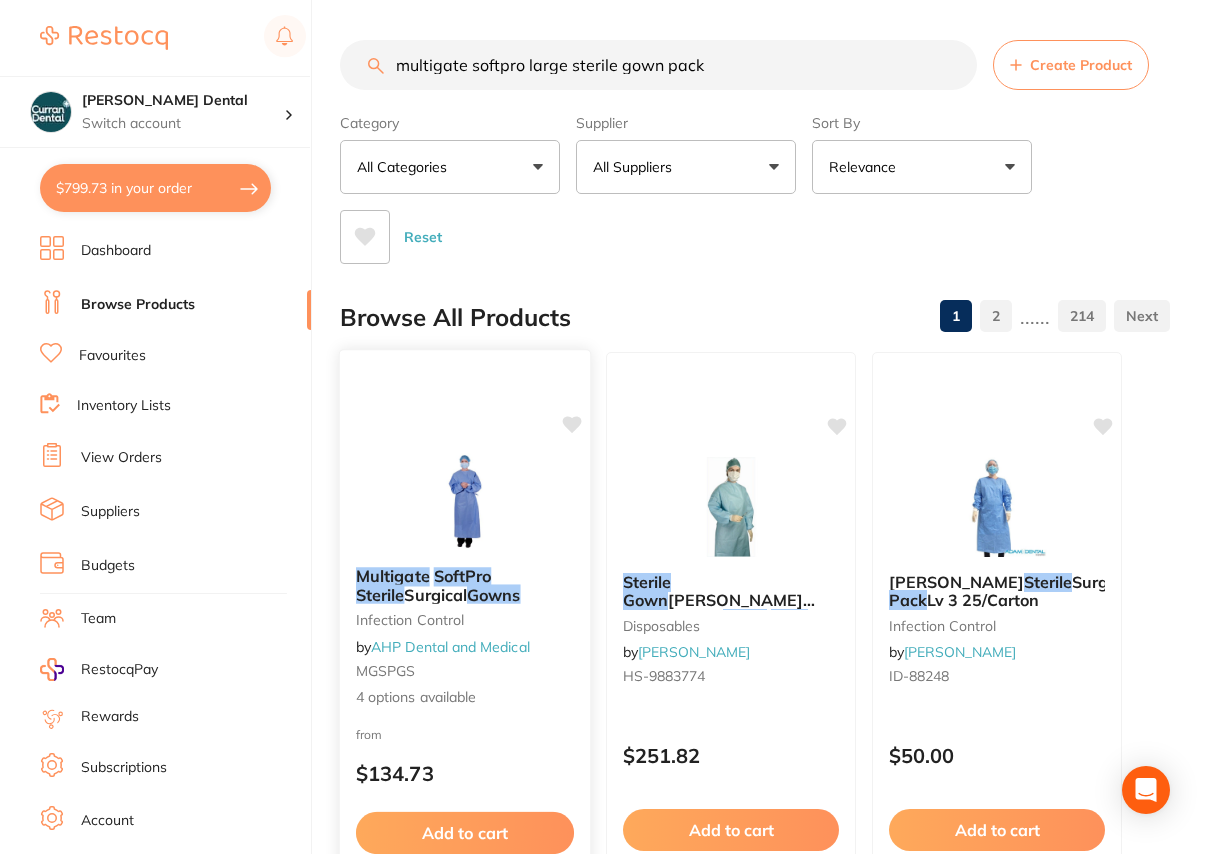 click on "SoftPro" at bounding box center [463, 576] 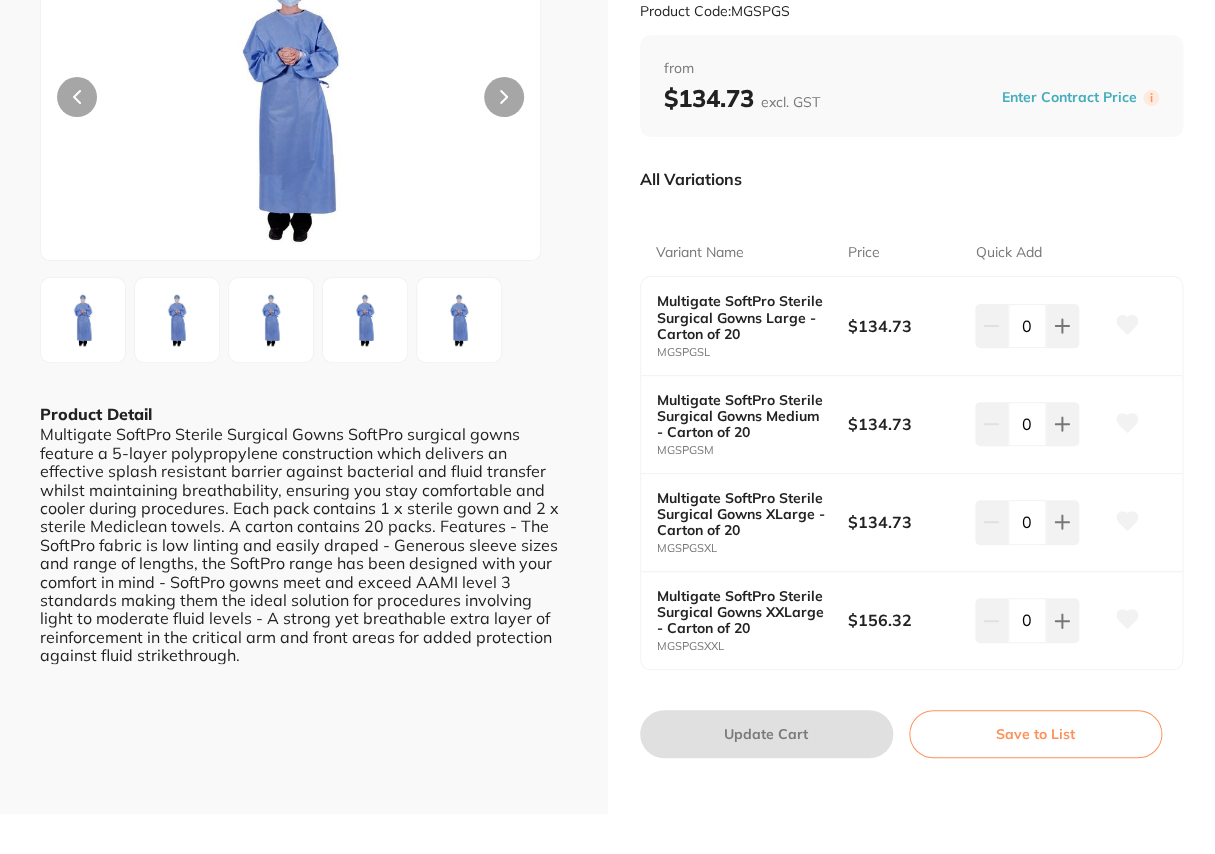 scroll, scrollTop: 0, scrollLeft: 0, axis: both 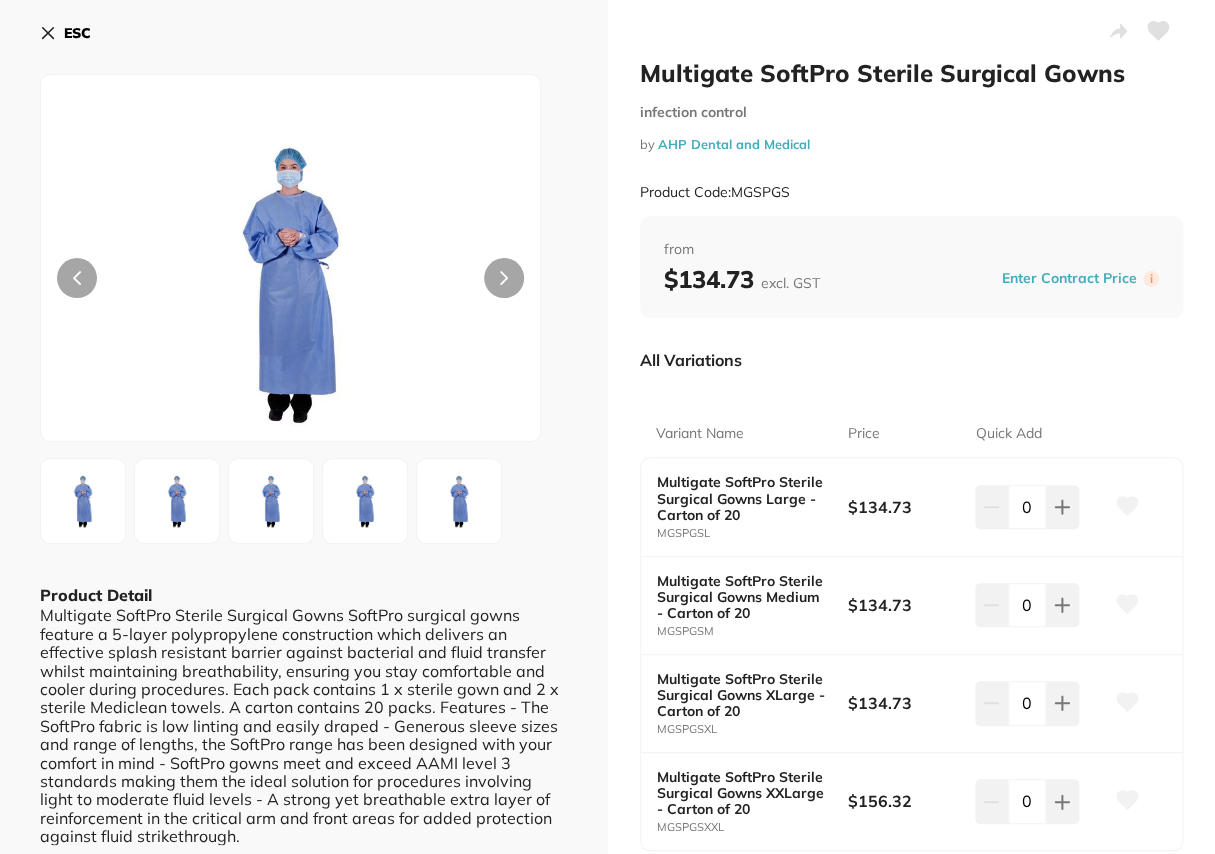 click 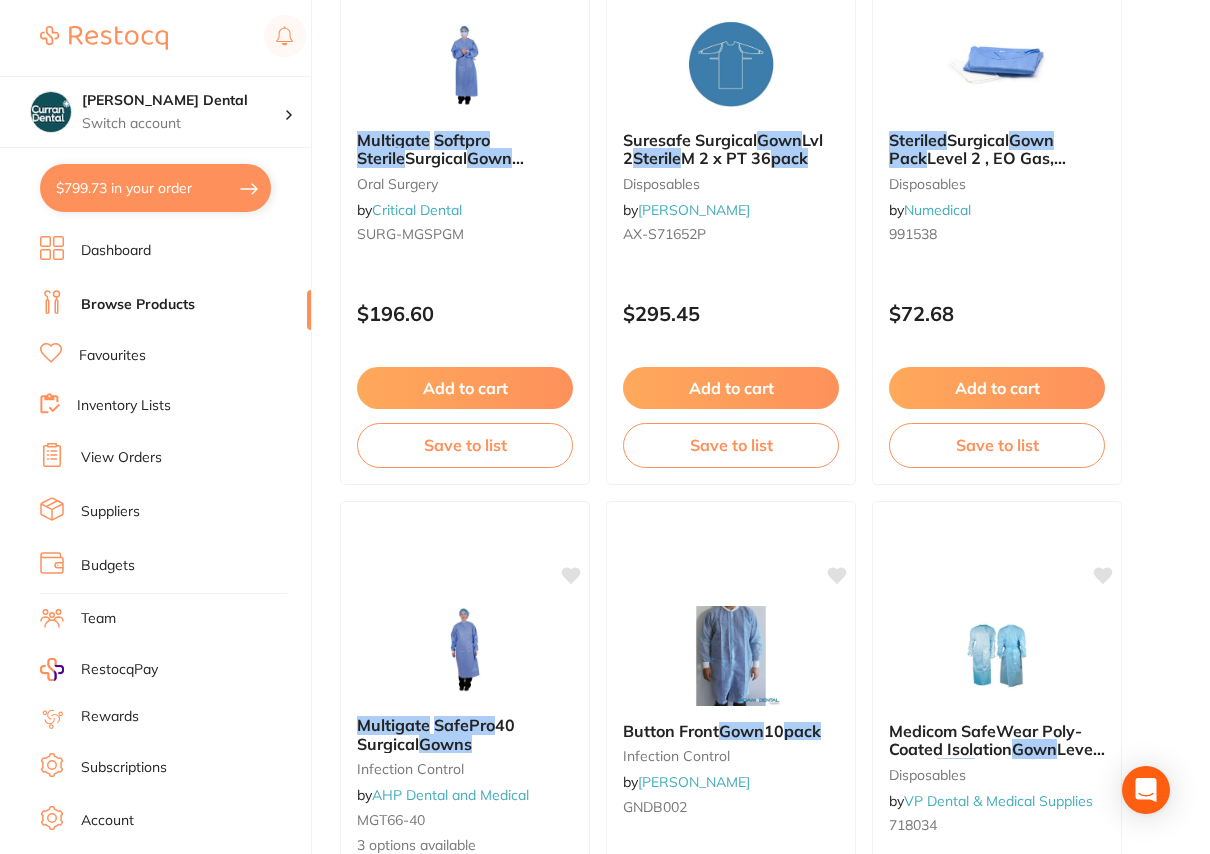 scroll, scrollTop: 1000, scrollLeft: 0, axis: vertical 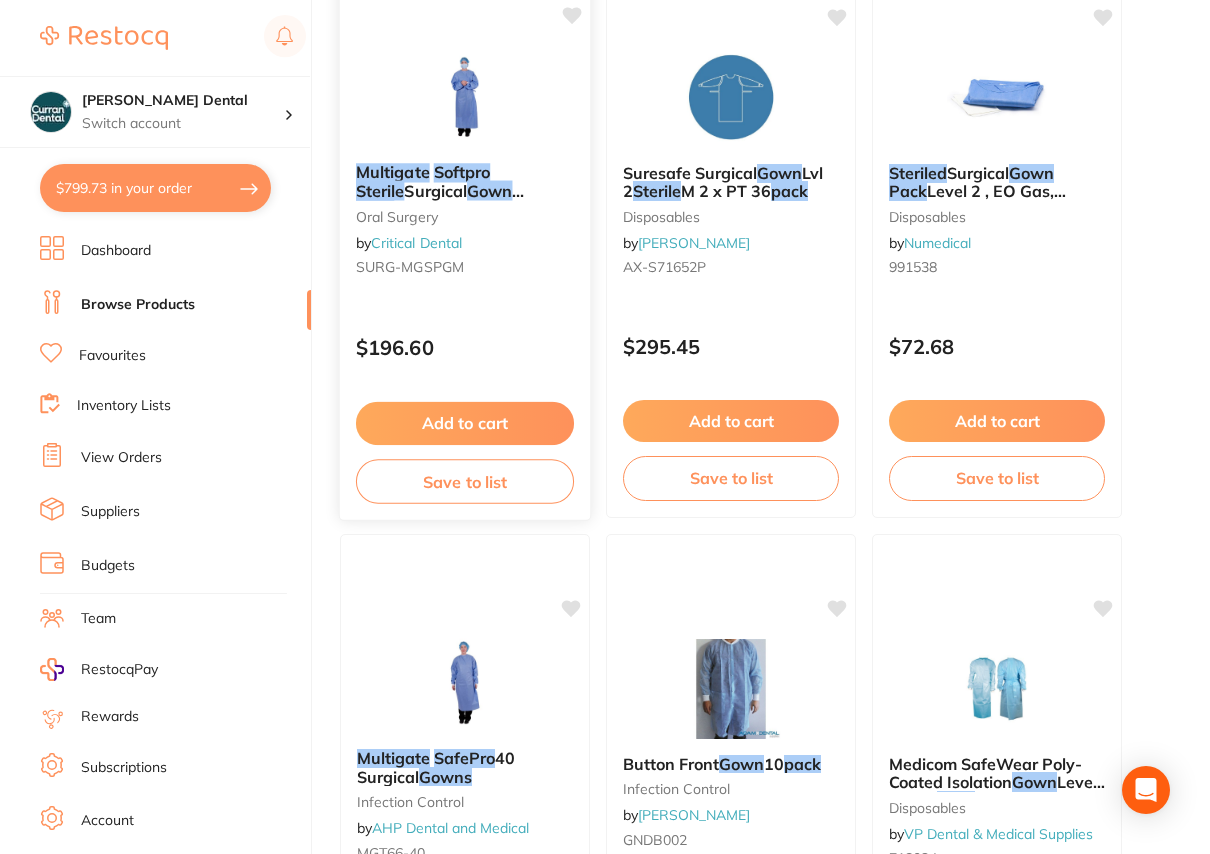 click on "Sterile" at bounding box center (380, 191) 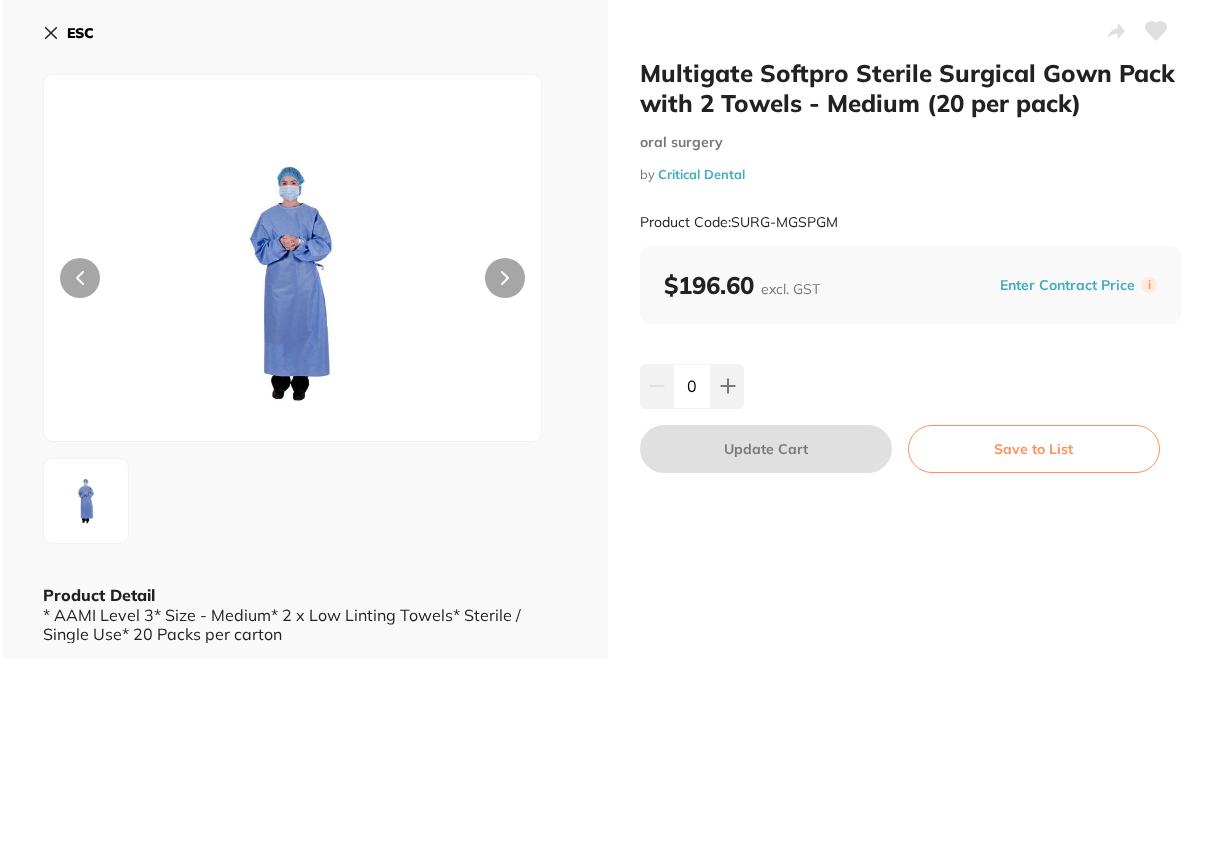 scroll, scrollTop: 0, scrollLeft: 0, axis: both 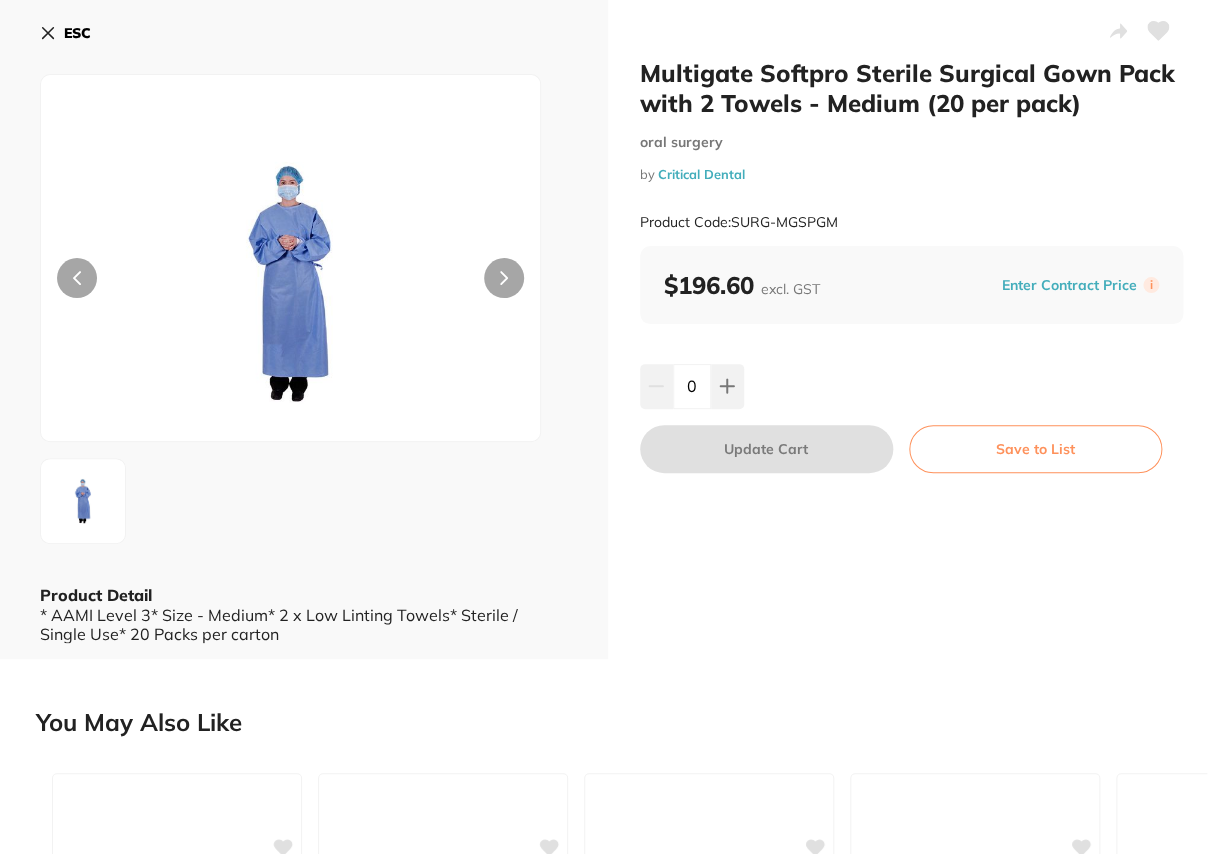 click 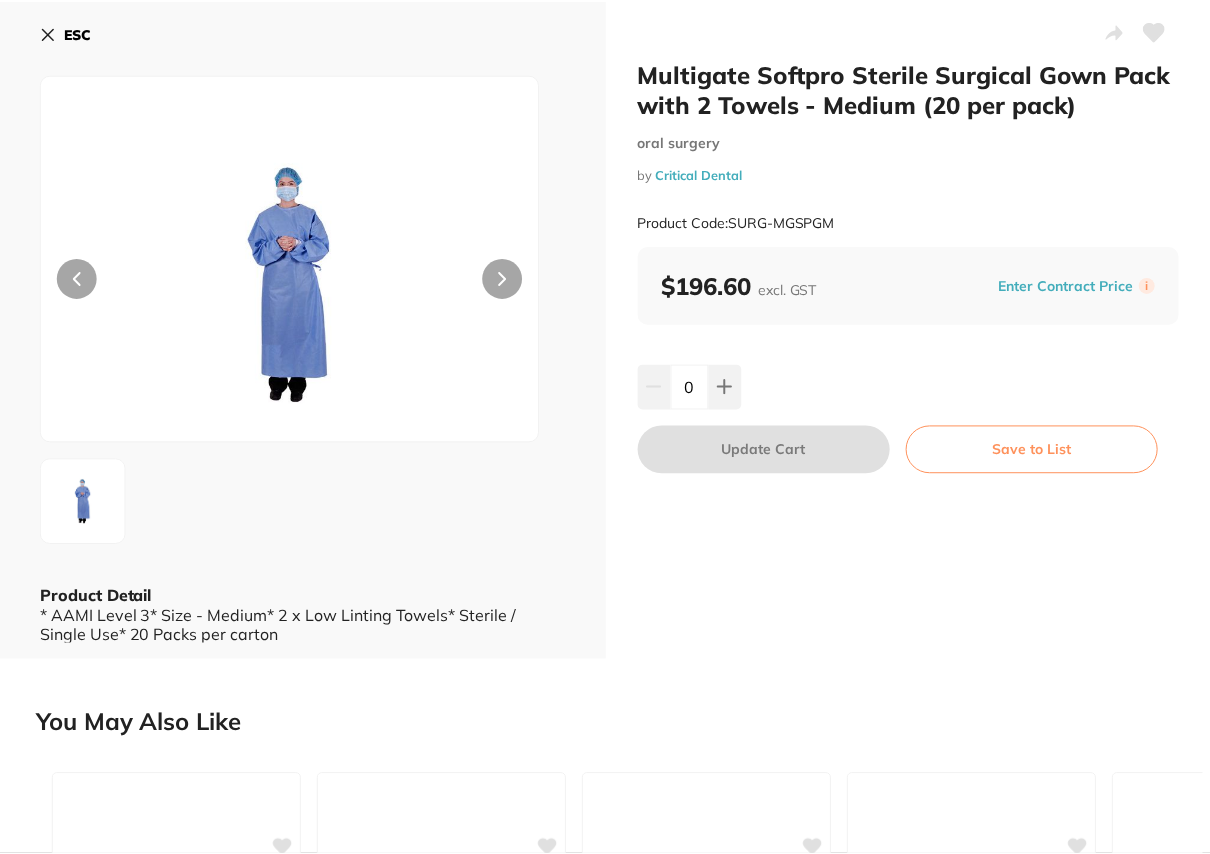 scroll, scrollTop: 1000, scrollLeft: 0, axis: vertical 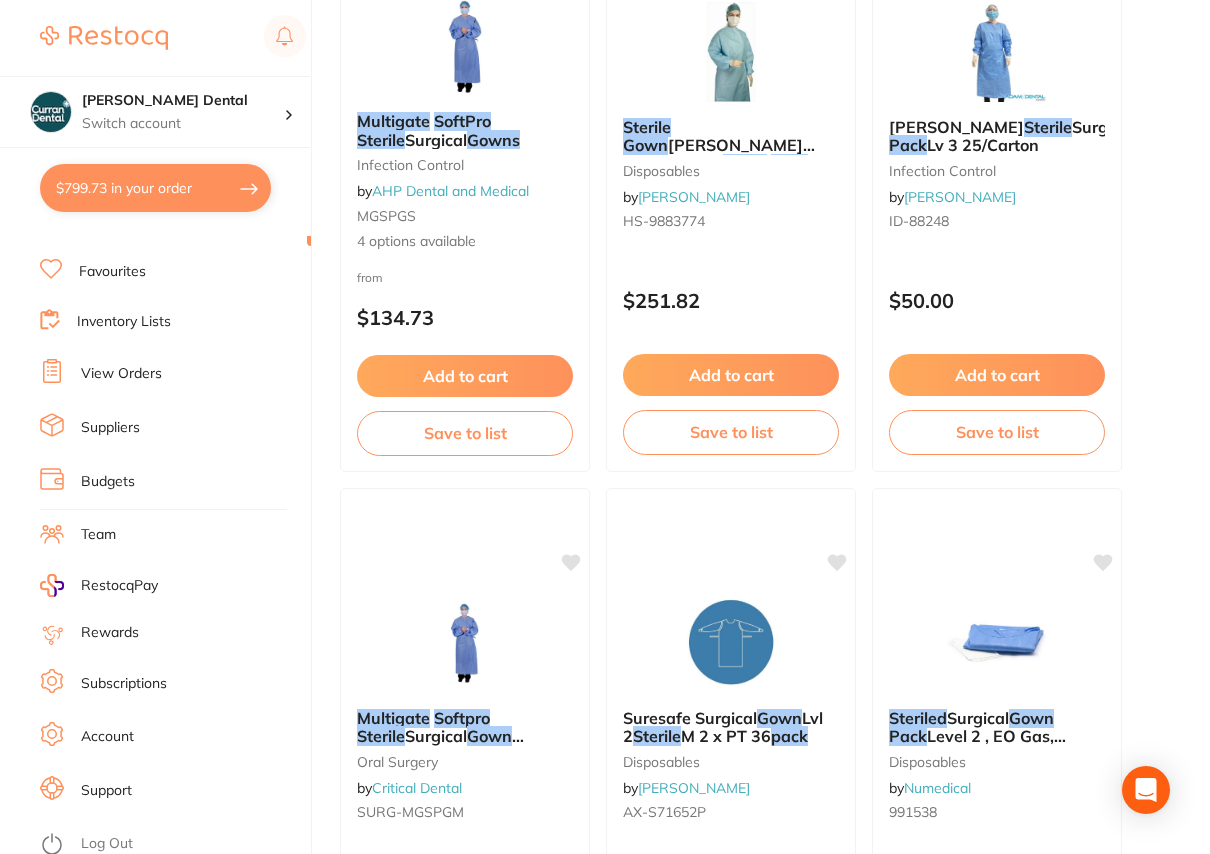 click on "Surgical" at bounding box center (978, 718) 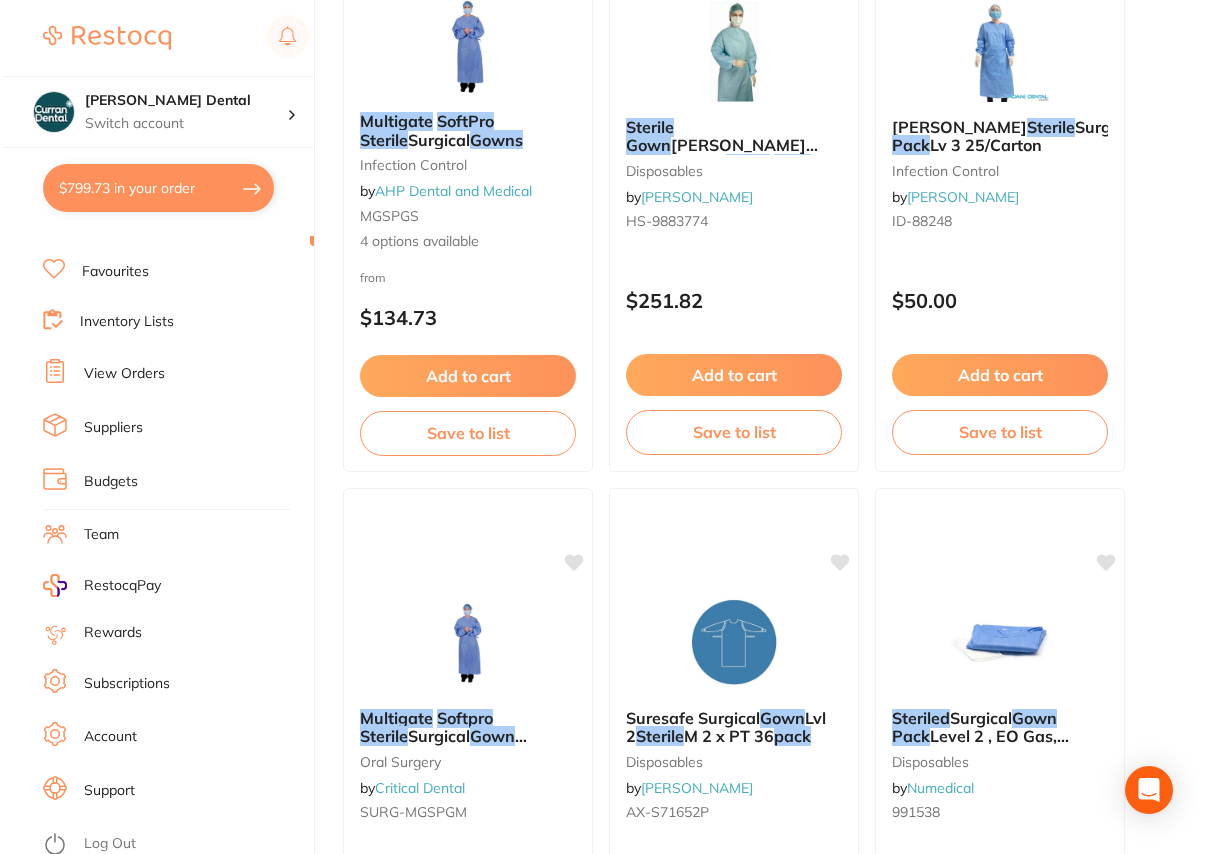 scroll, scrollTop: 0, scrollLeft: 0, axis: both 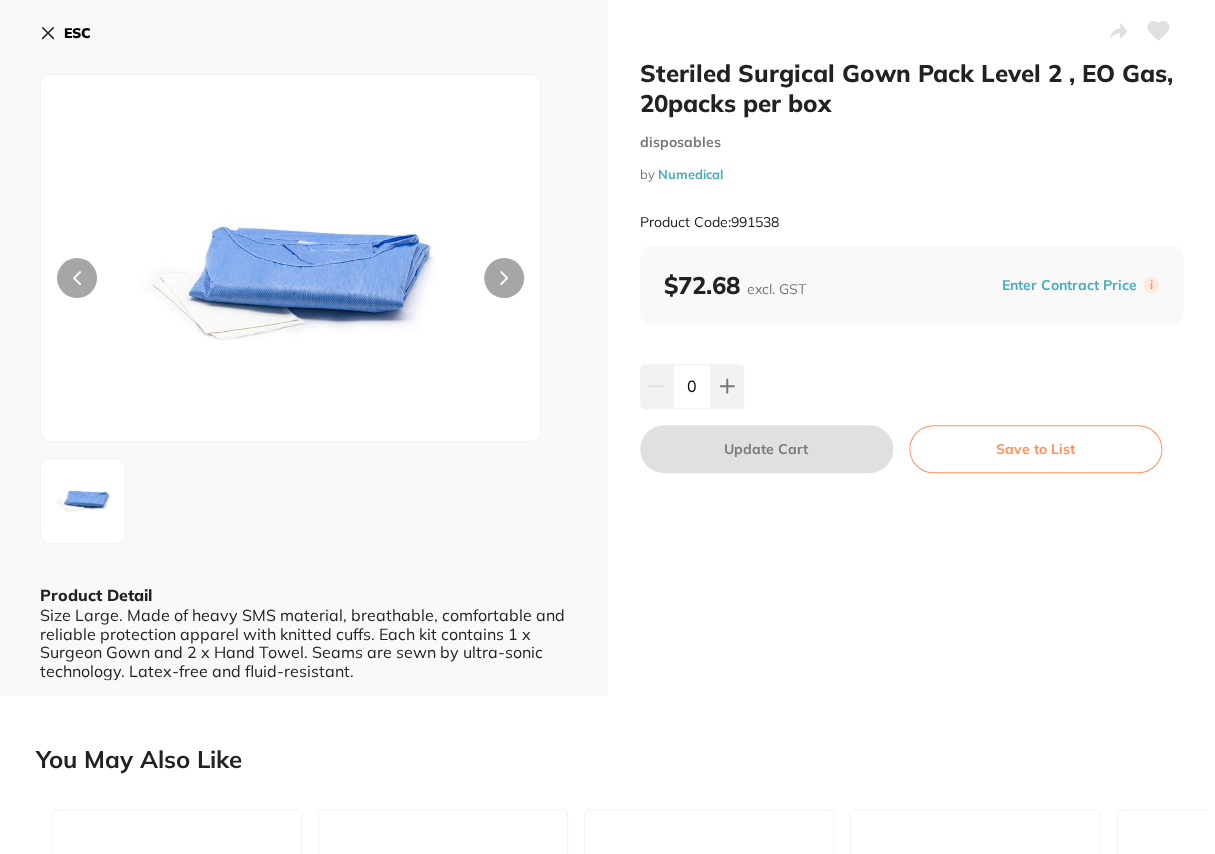click on "ESC" at bounding box center [77, 33] 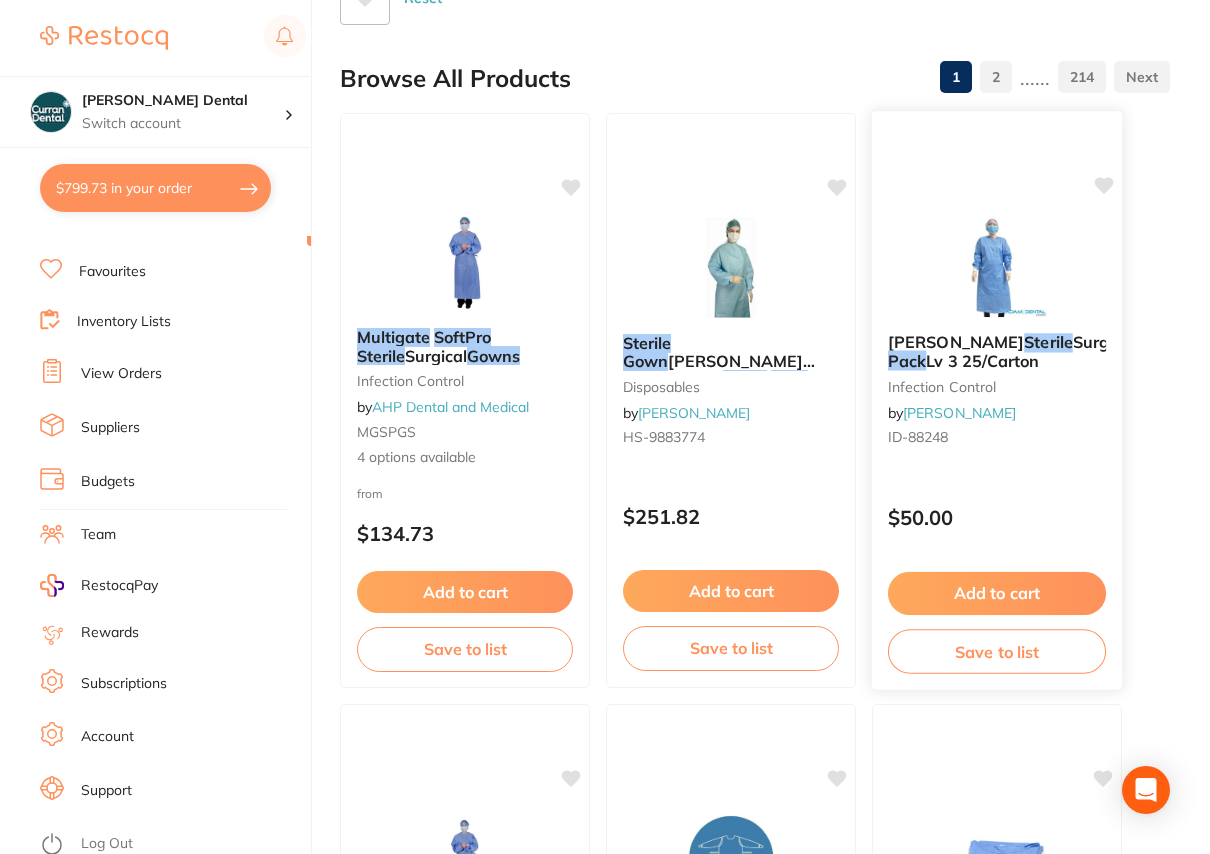 scroll, scrollTop: 182, scrollLeft: 0, axis: vertical 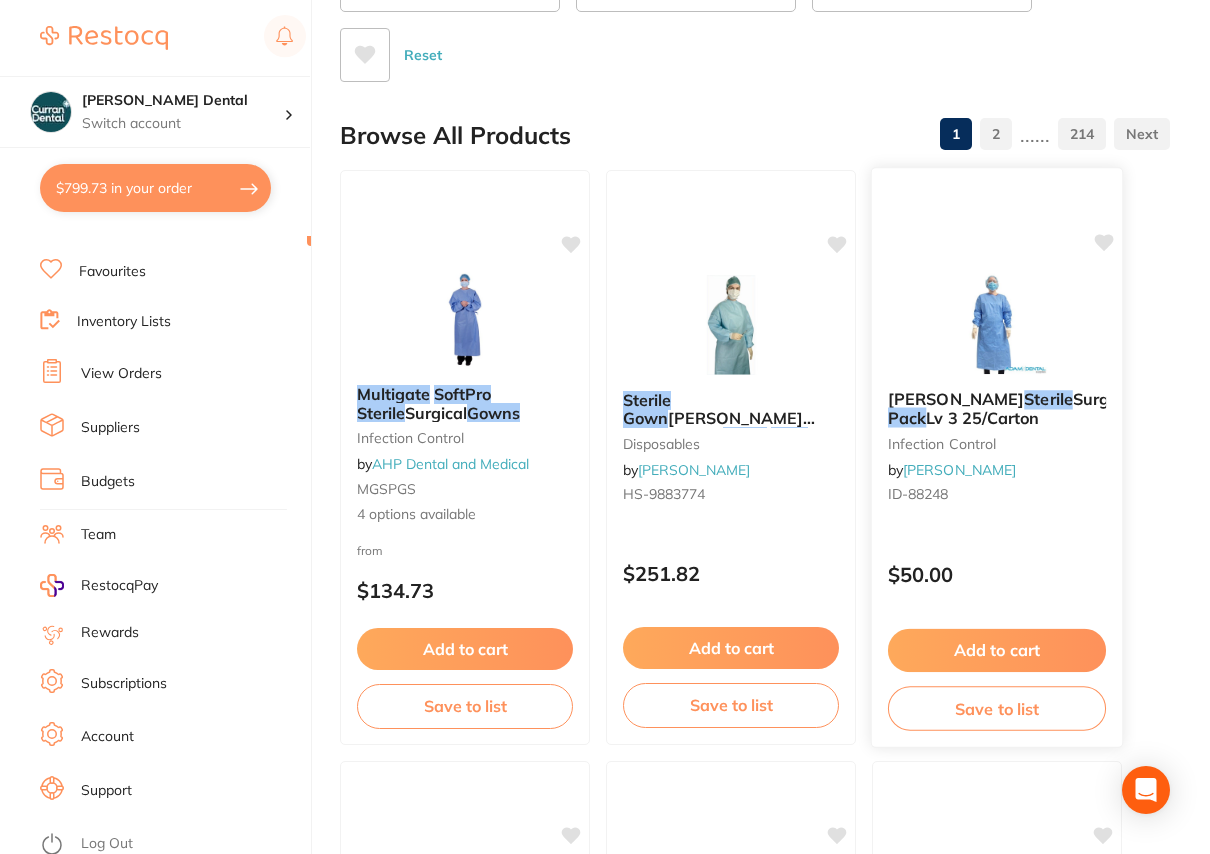 click on "Surgical" at bounding box center (1104, 399) 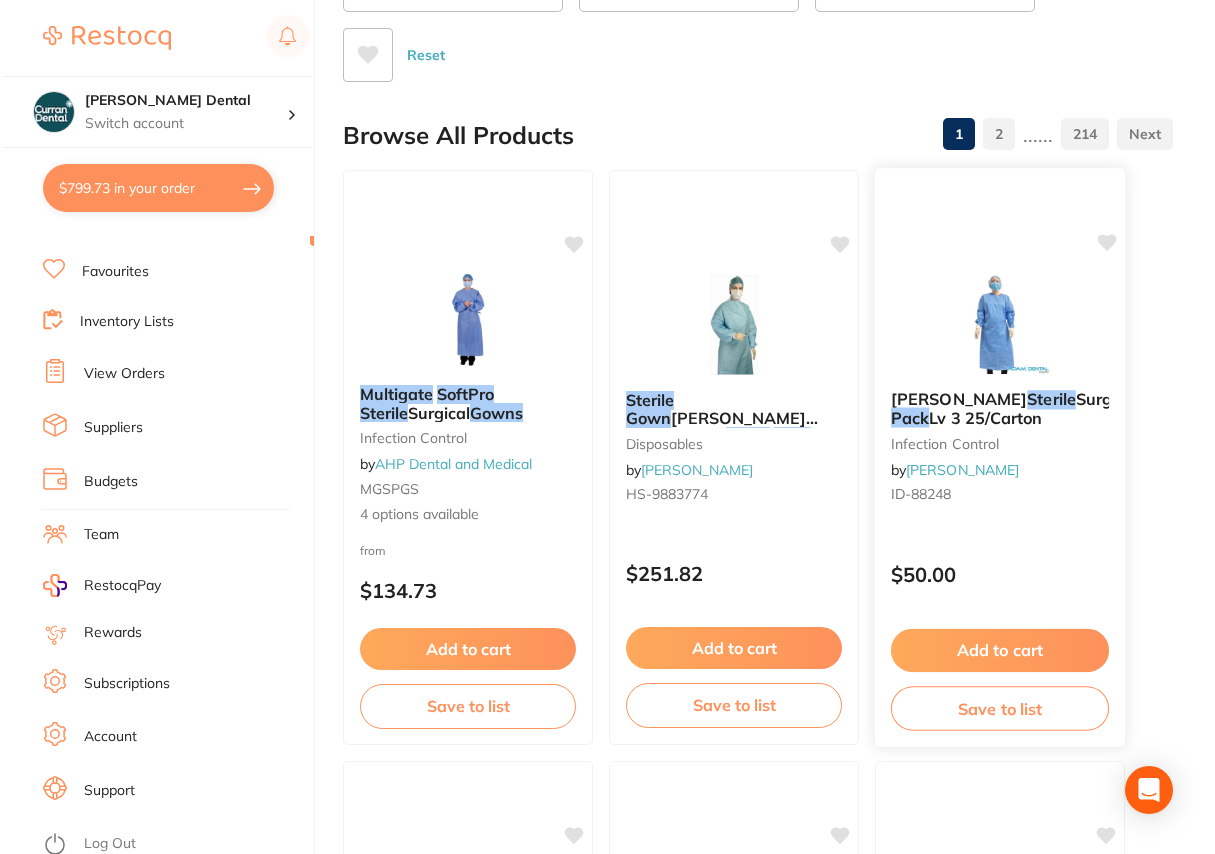 scroll, scrollTop: 0, scrollLeft: 0, axis: both 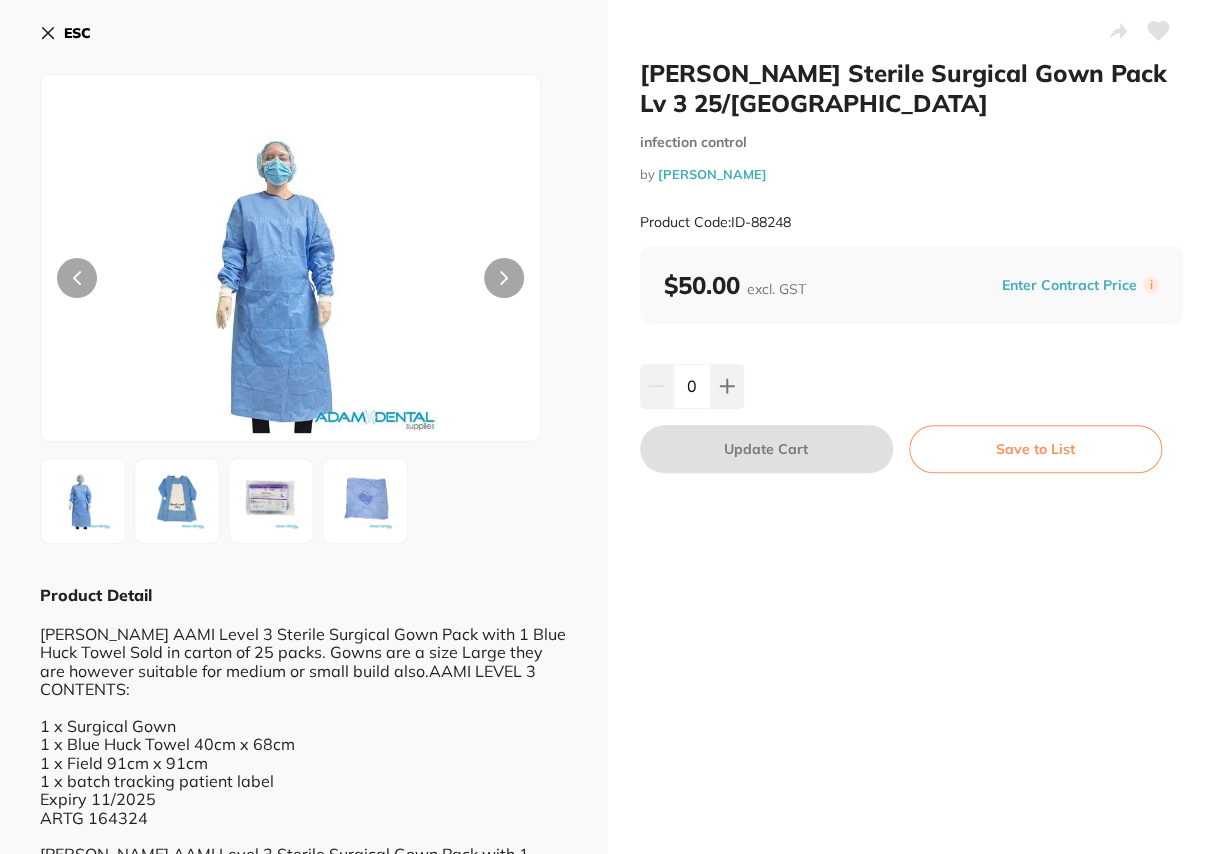 click 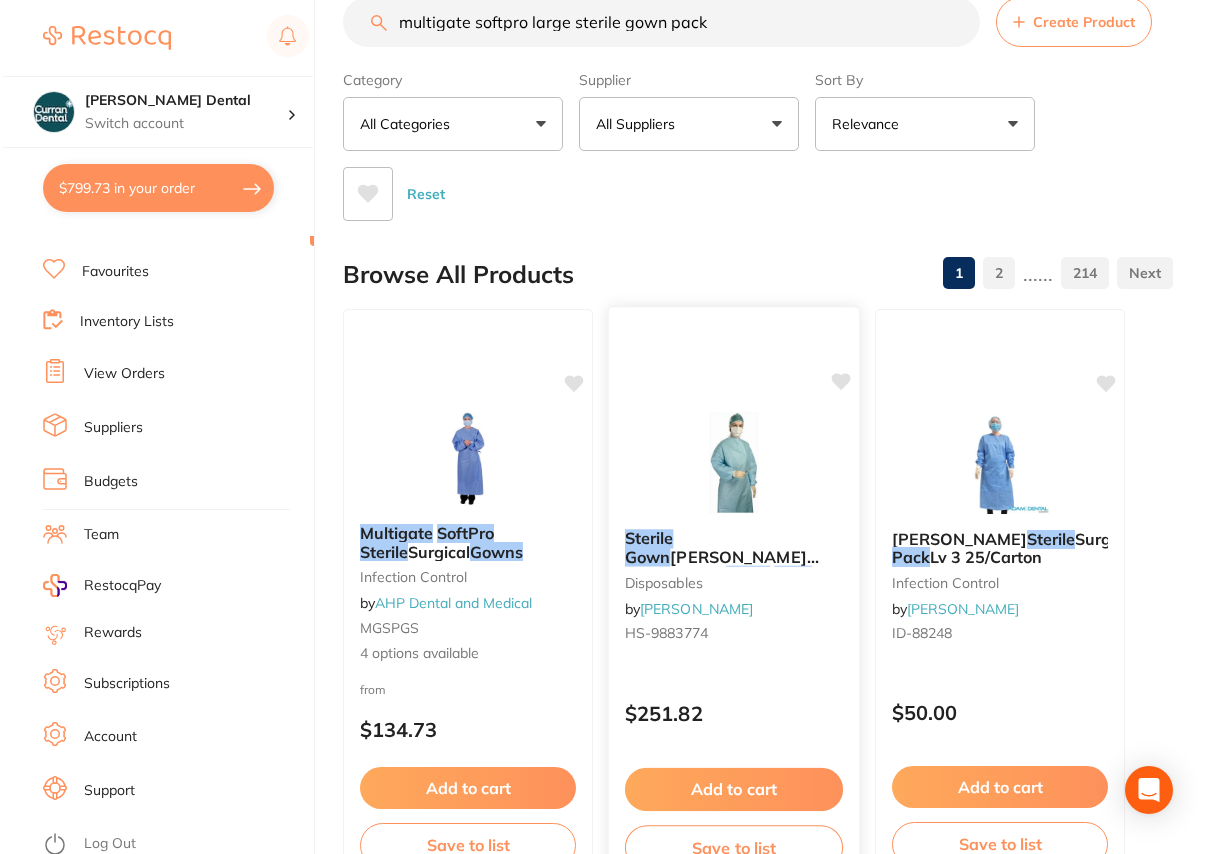 scroll, scrollTop: 0, scrollLeft: 0, axis: both 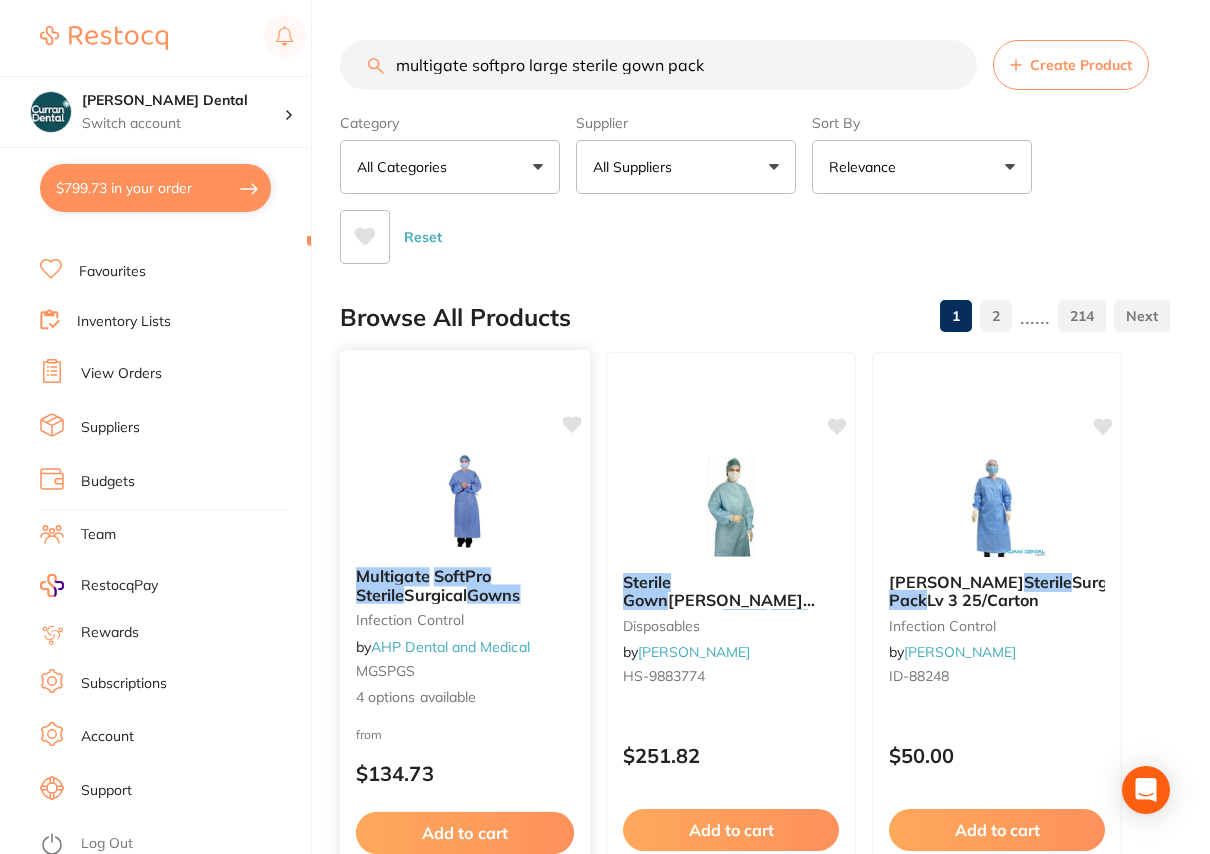 click on "Sterile" at bounding box center (380, 594) 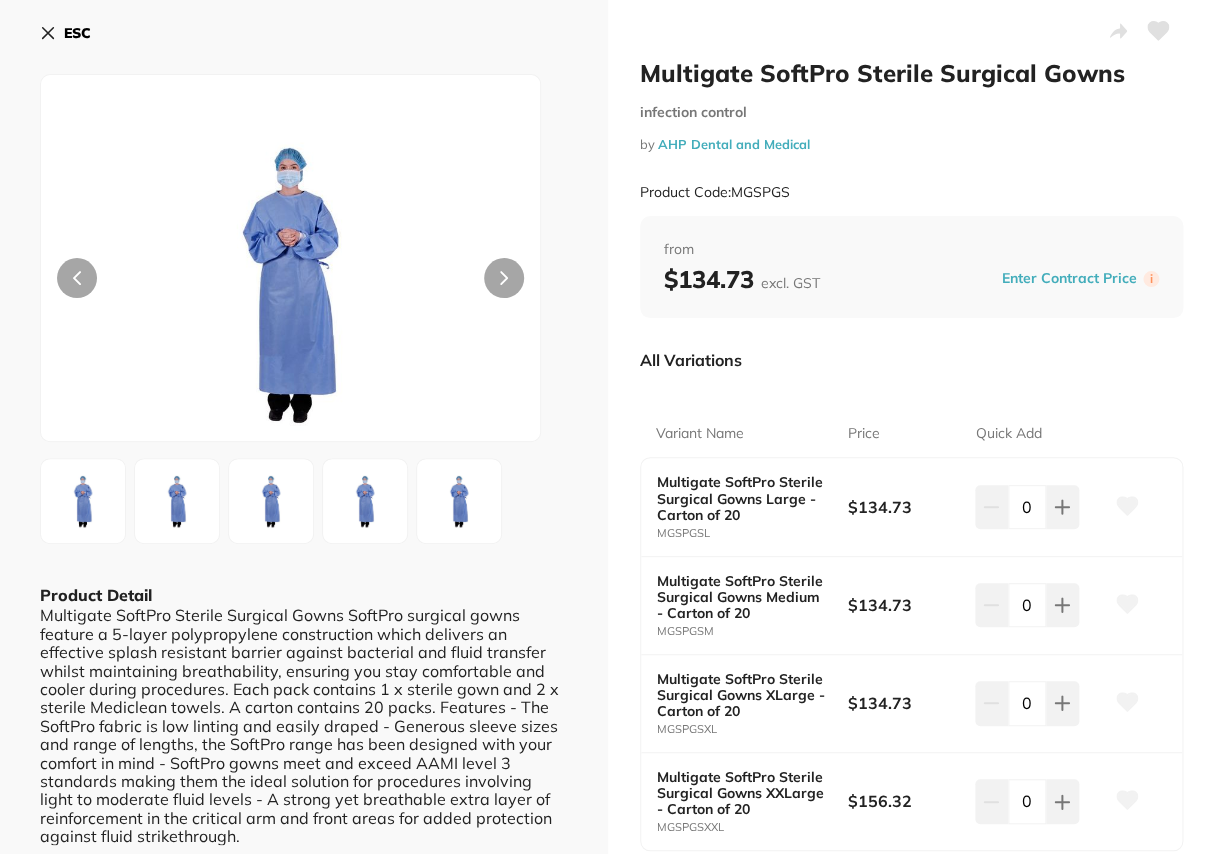 click on "ESC" at bounding box center [77, 33] 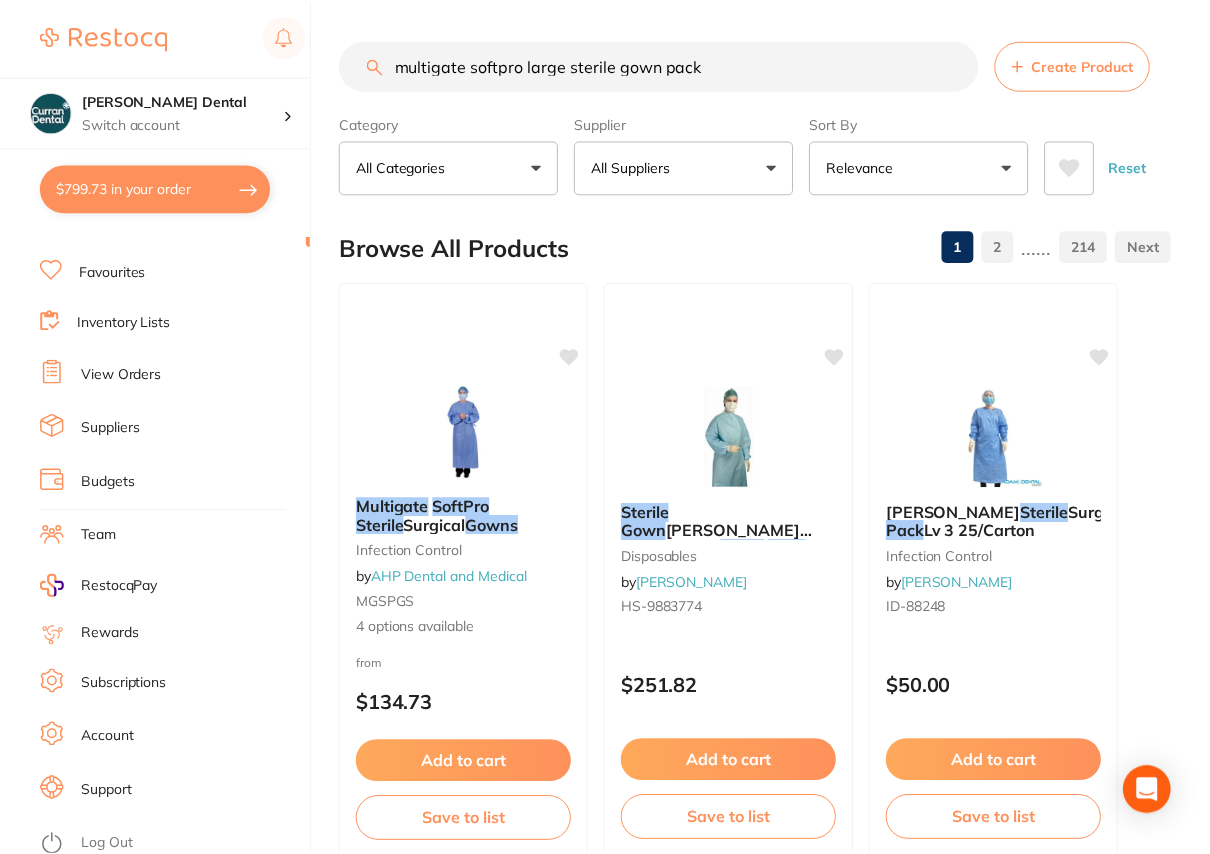 scroll, scrollTop: 0, scrollLeft: 0, axis: both 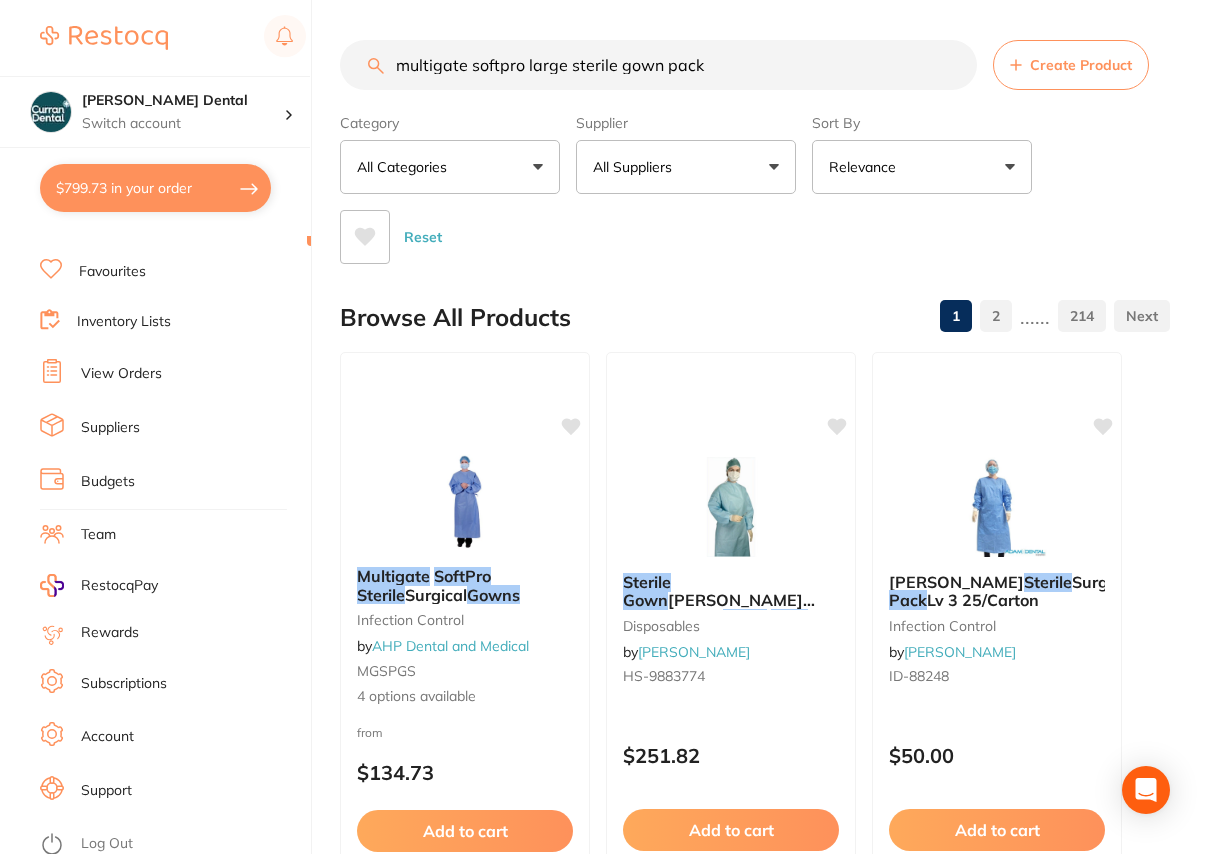 drag, startPoint x: 726, startPoint y: 61, endPoint x: 339, endPoint y: 72, distance: 387.1563 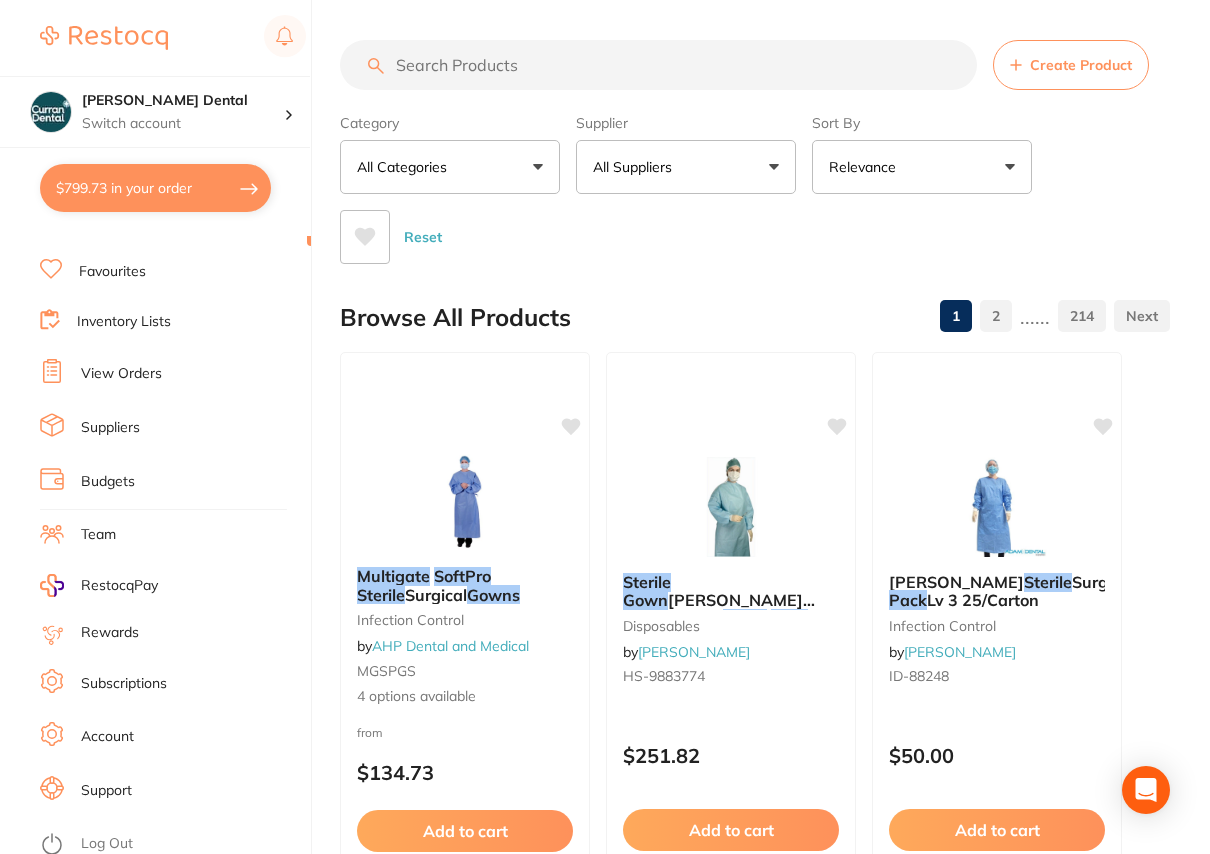 scroll, scrollTop: 0, scrollLeft: 0, axis: both 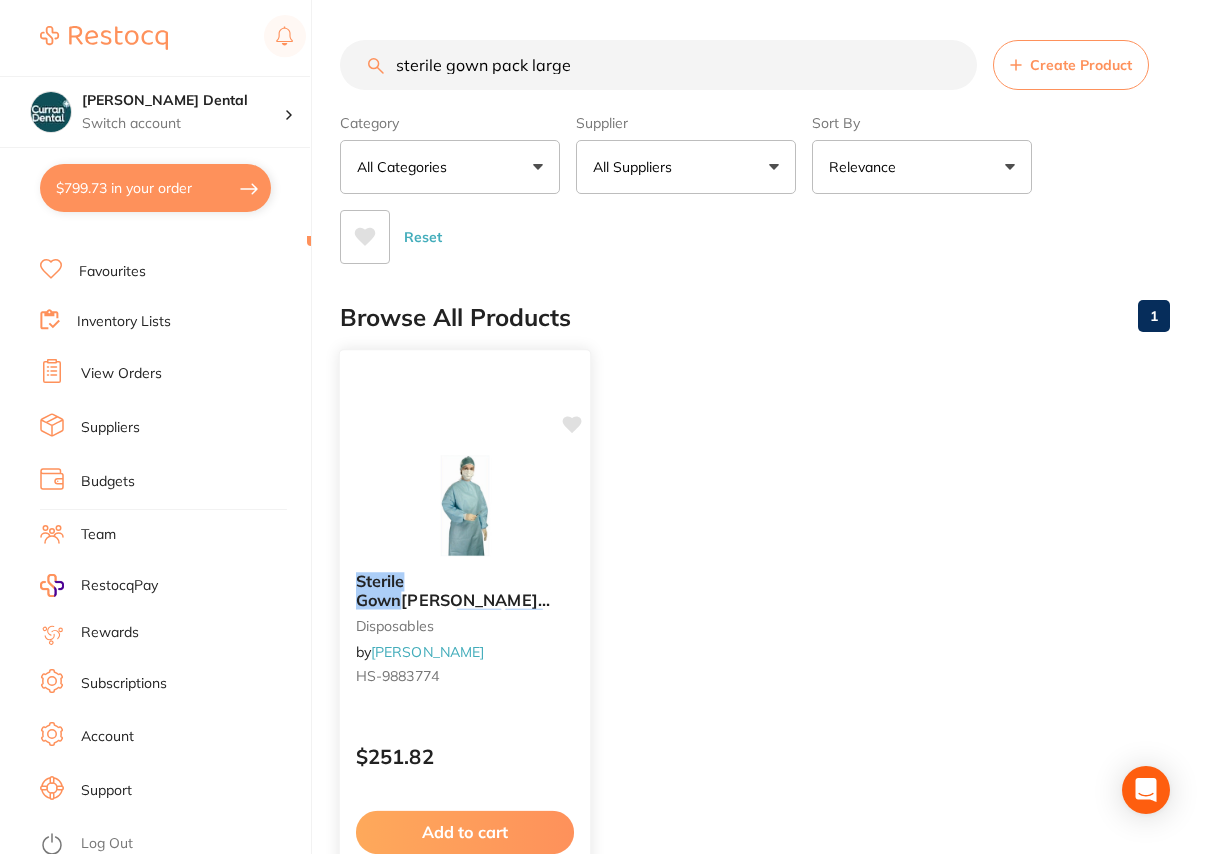 click on "[PERSON_NAME] Surgical Blue" at bounding box center [453, 609] 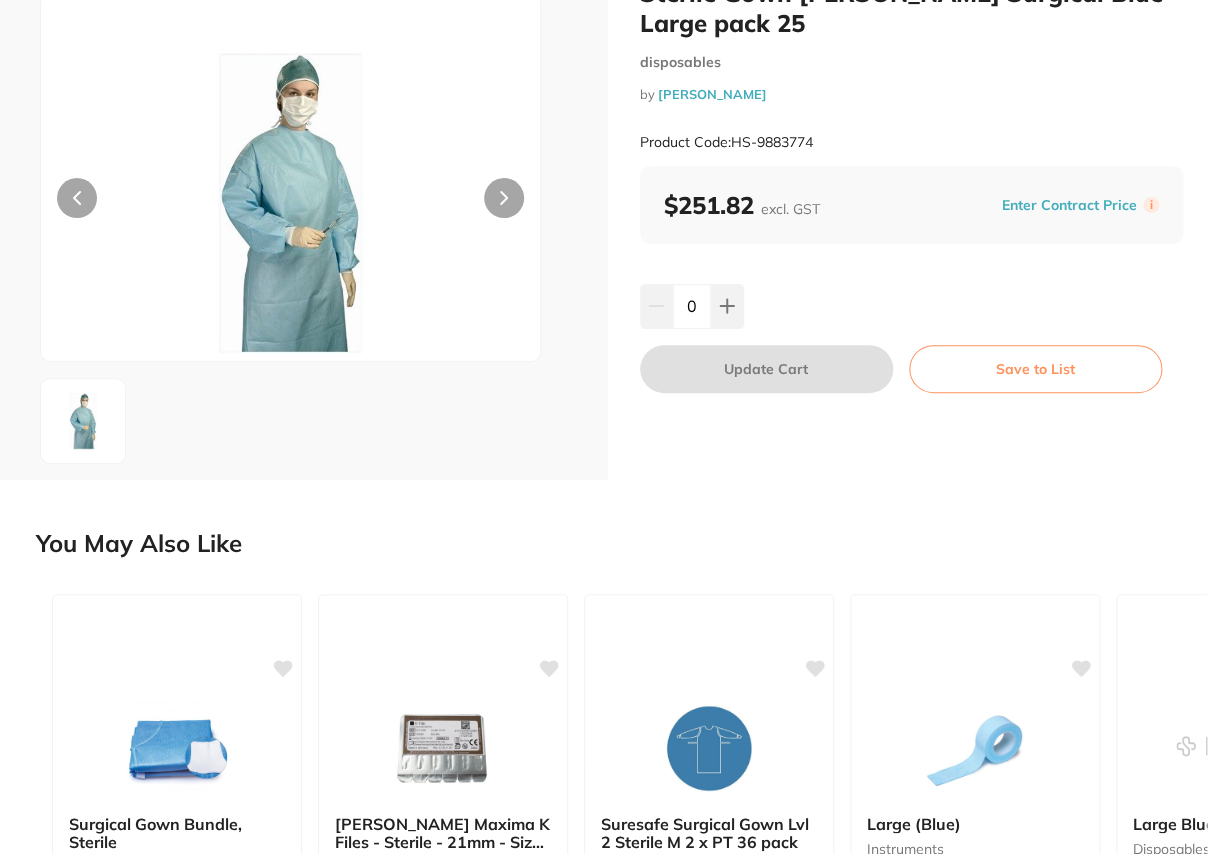 scroll, scrollTop: 0, scrollLeft: 0, axis: both 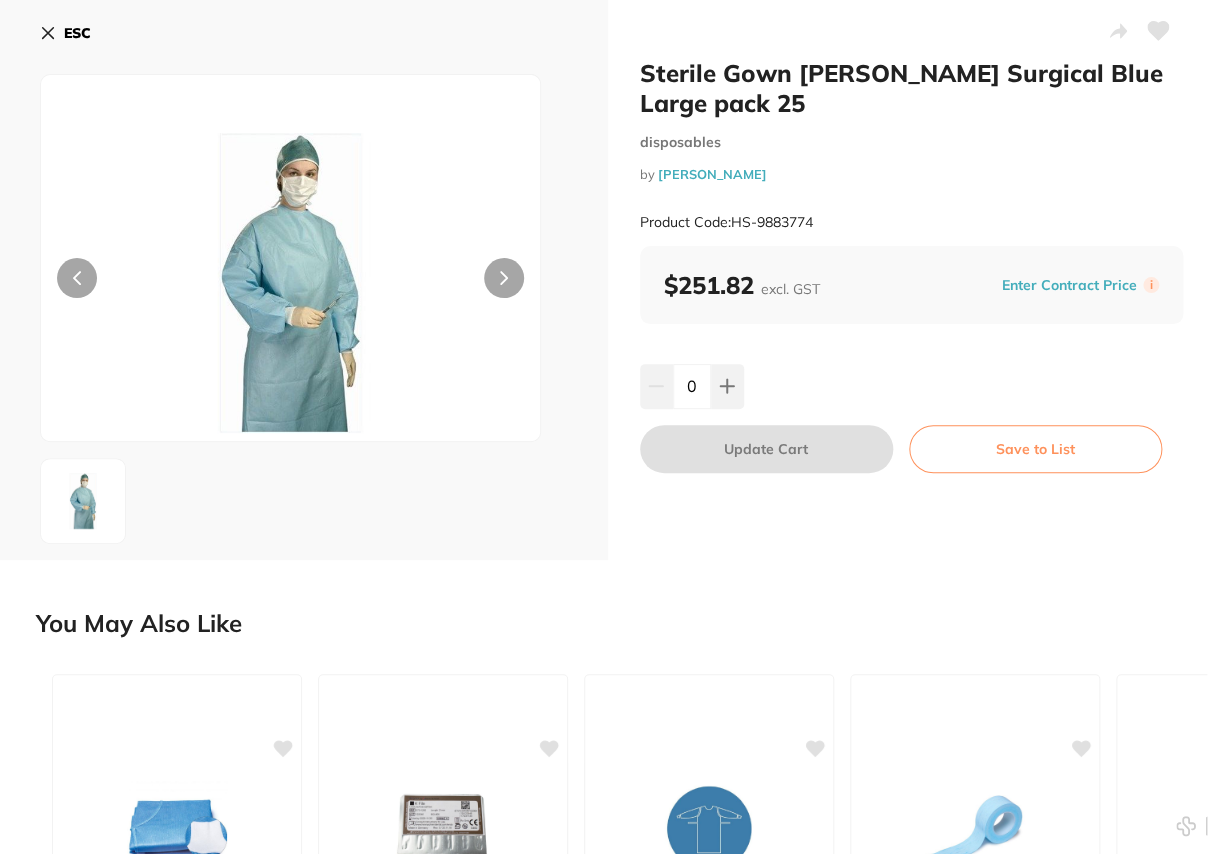 click on "ESC" at bounding box center (65, 33) 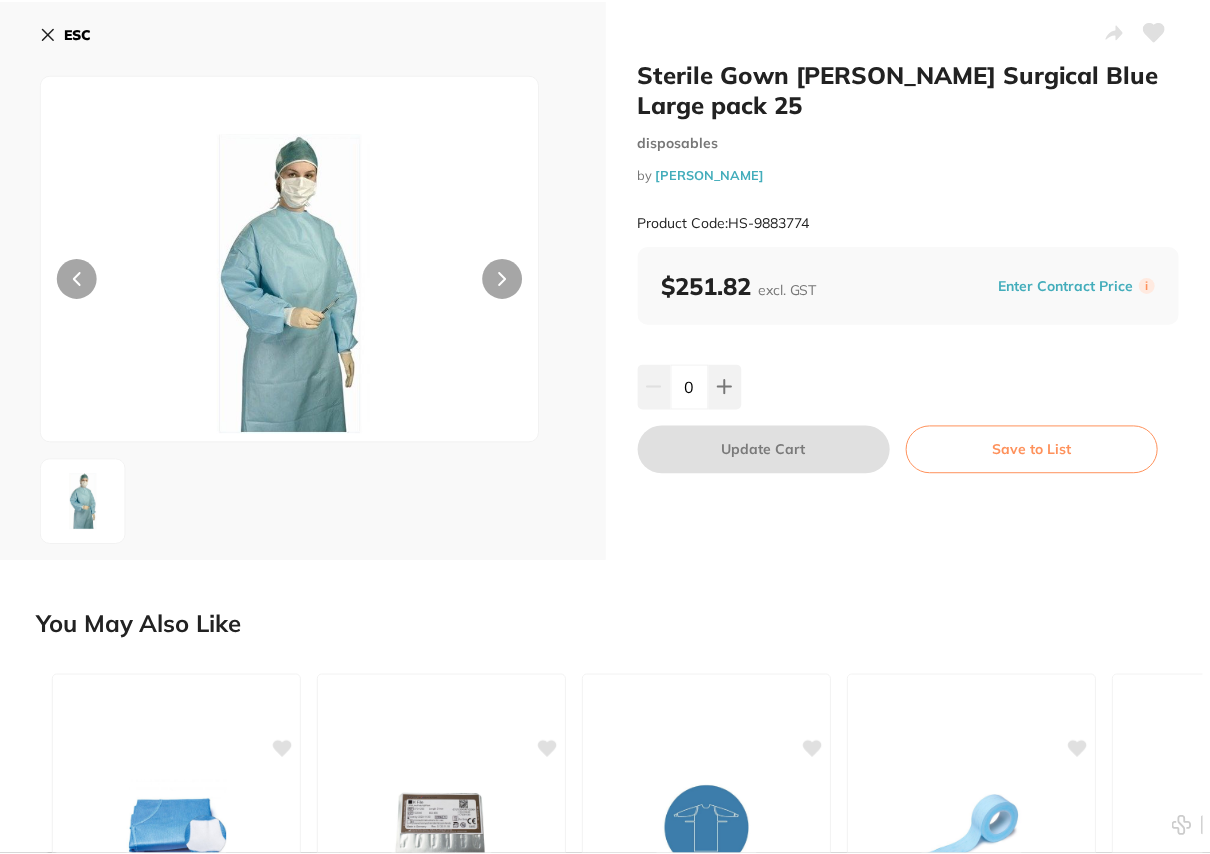 scroll, scrollTop: 0, scrollLeft: 0, axis: both 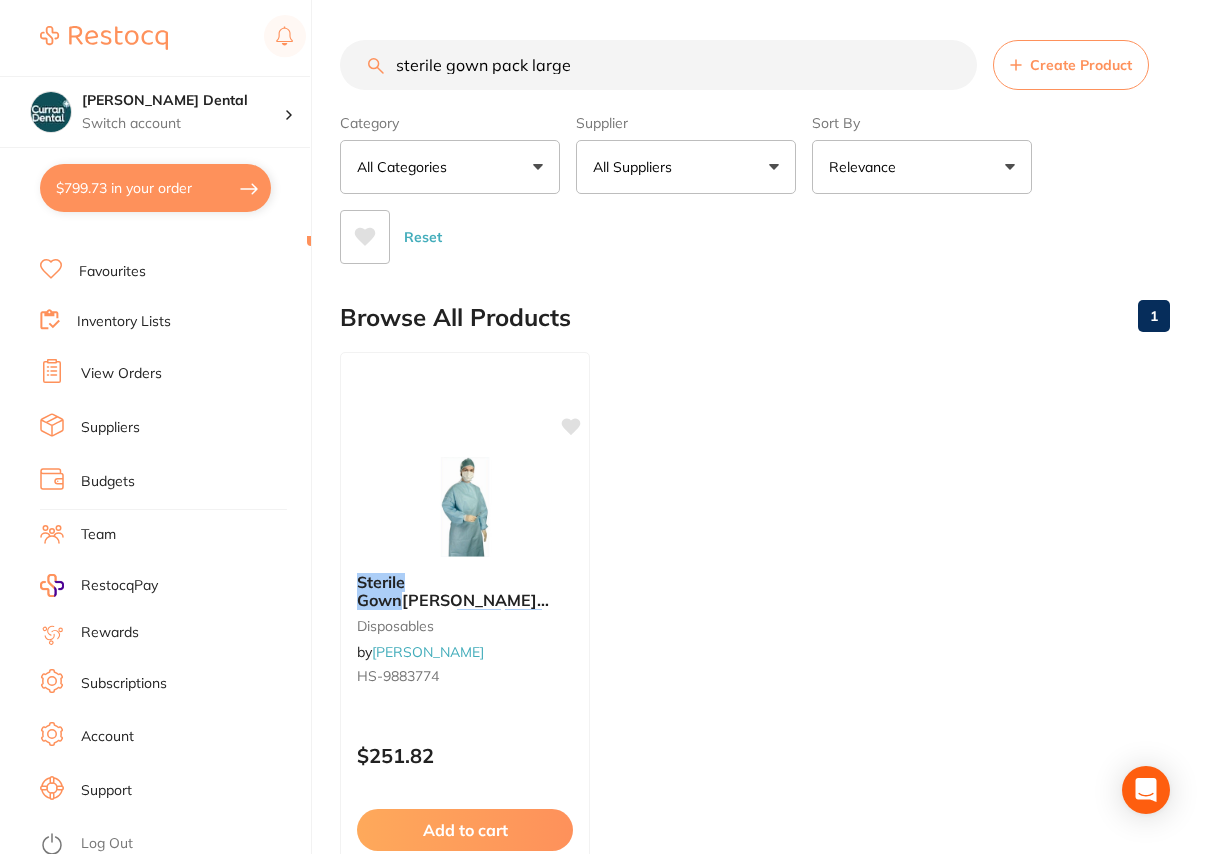 drag, startPoint x: 577, startPoint y: 62, endPoint x: 448, endPoint y: 61, distance: 129.00388 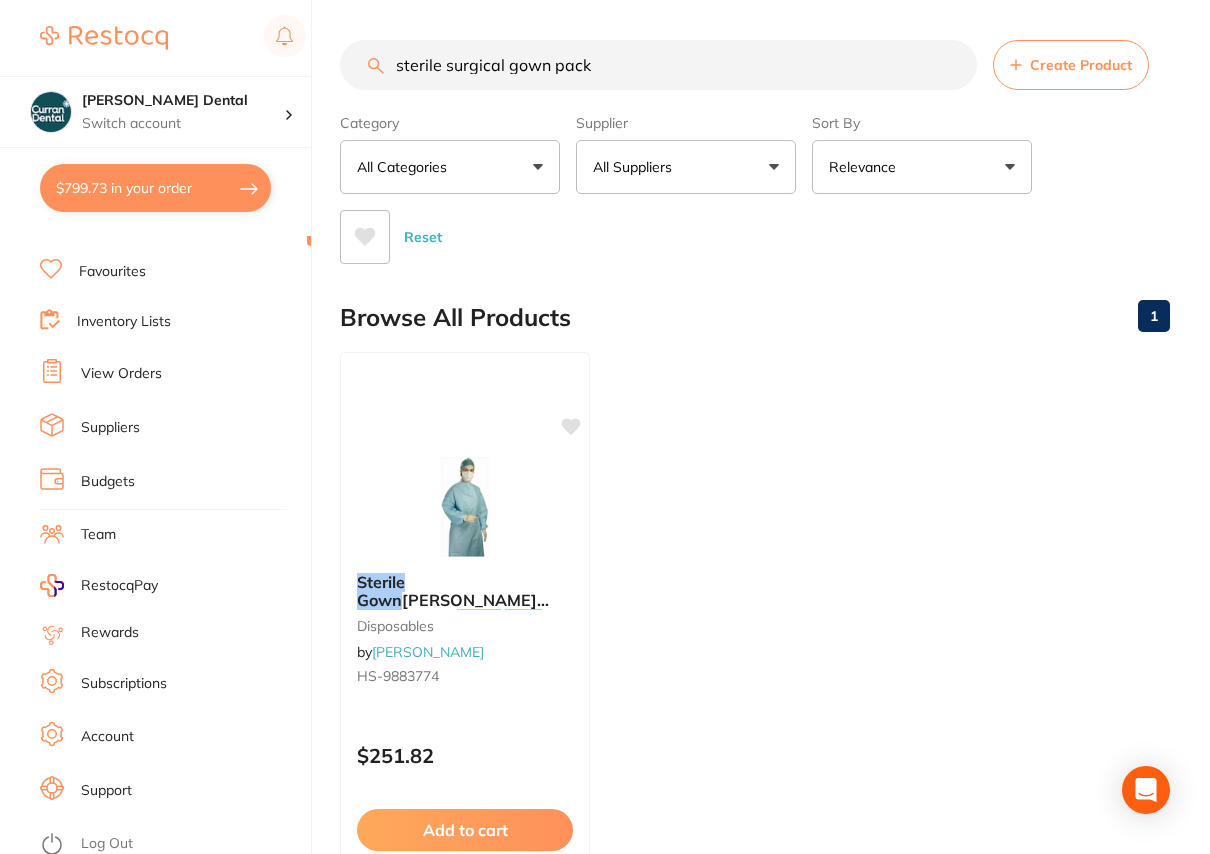 type on "sterile surgical gown pack" 